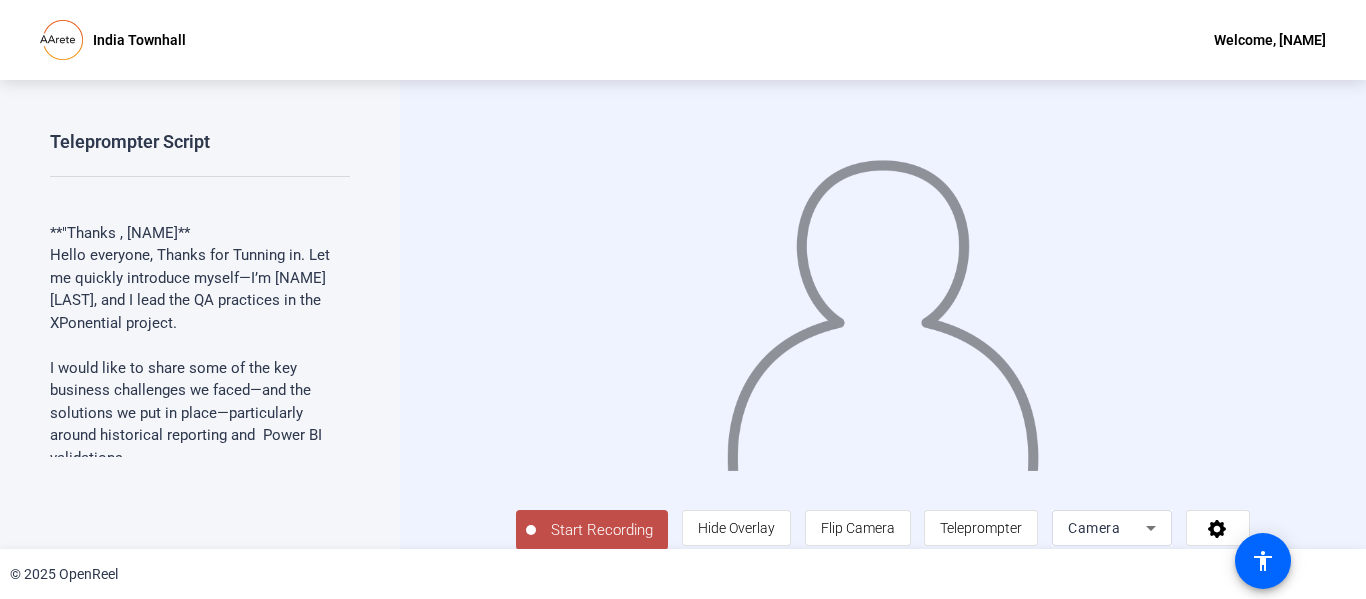scroll, scrollTop: 0, scrollLeft: 0, axis: both 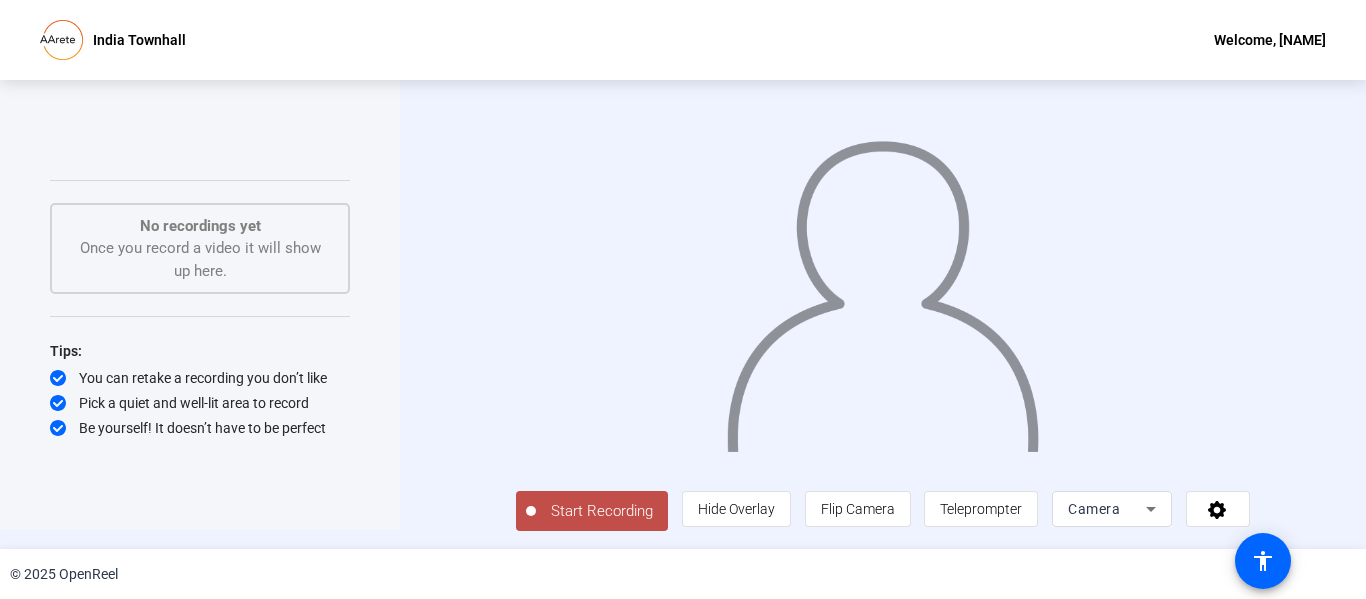 click on "Start Recording" at bounding box center (602, 511) 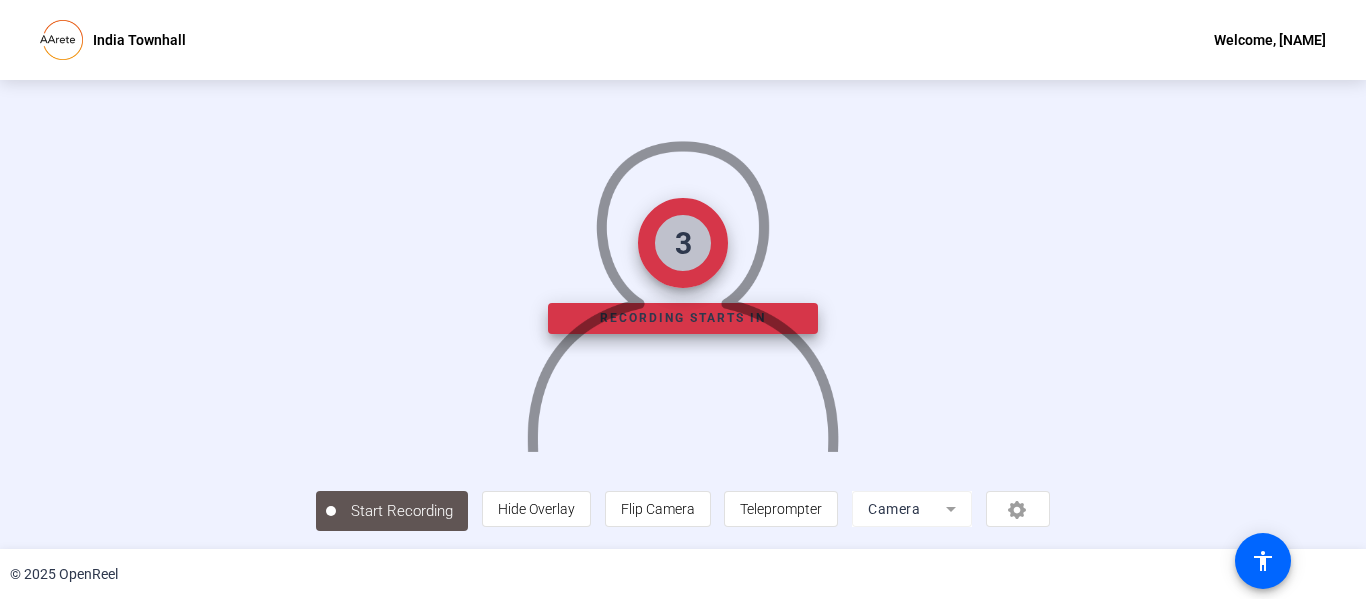 scroll, scrollTop: 0, scrollLeft: 0, axis: both 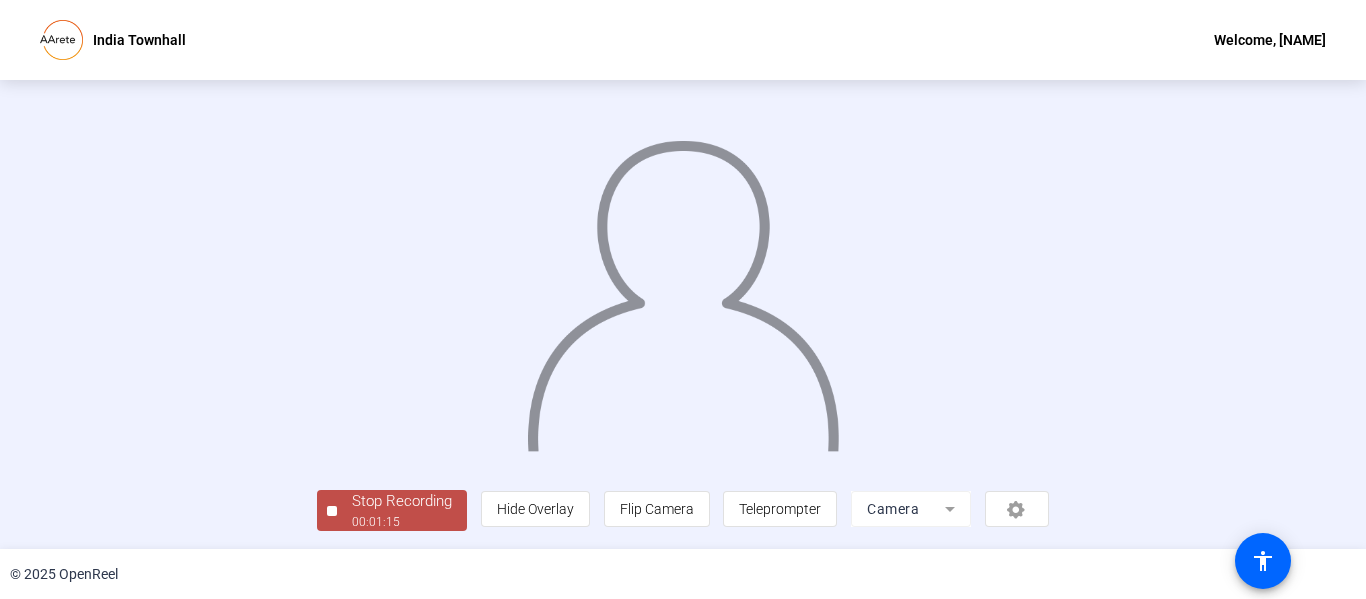 click on "Stop Recording" at bounding box center [402, 501] 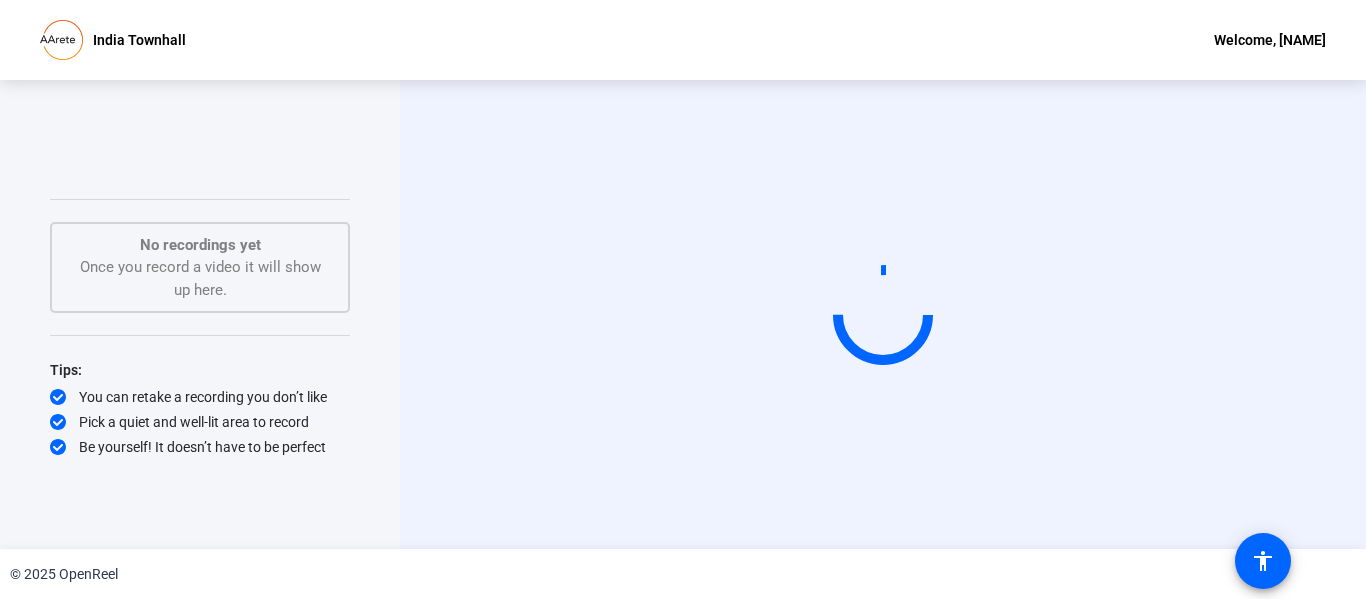 scroll, scrollTop: 0, scrollLeft: 0, axis: both 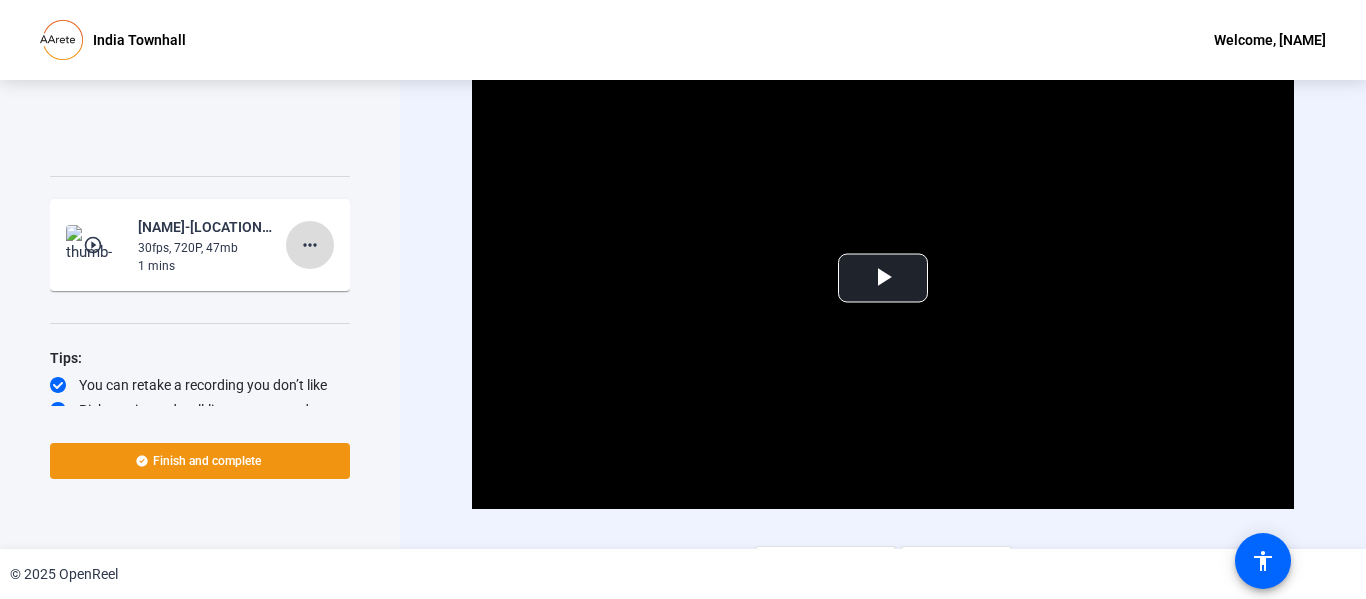 click on "more_horiz" at bounding box center (310, 245) 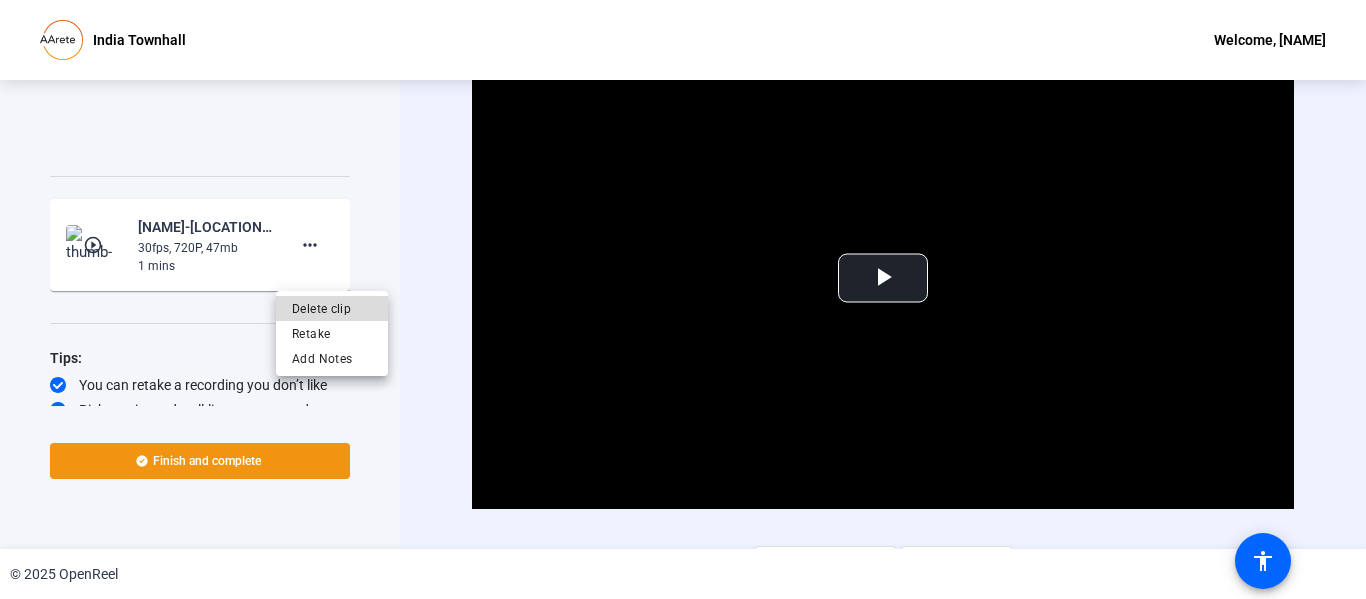click on "Delete clip" at bounding box center [332, 309] 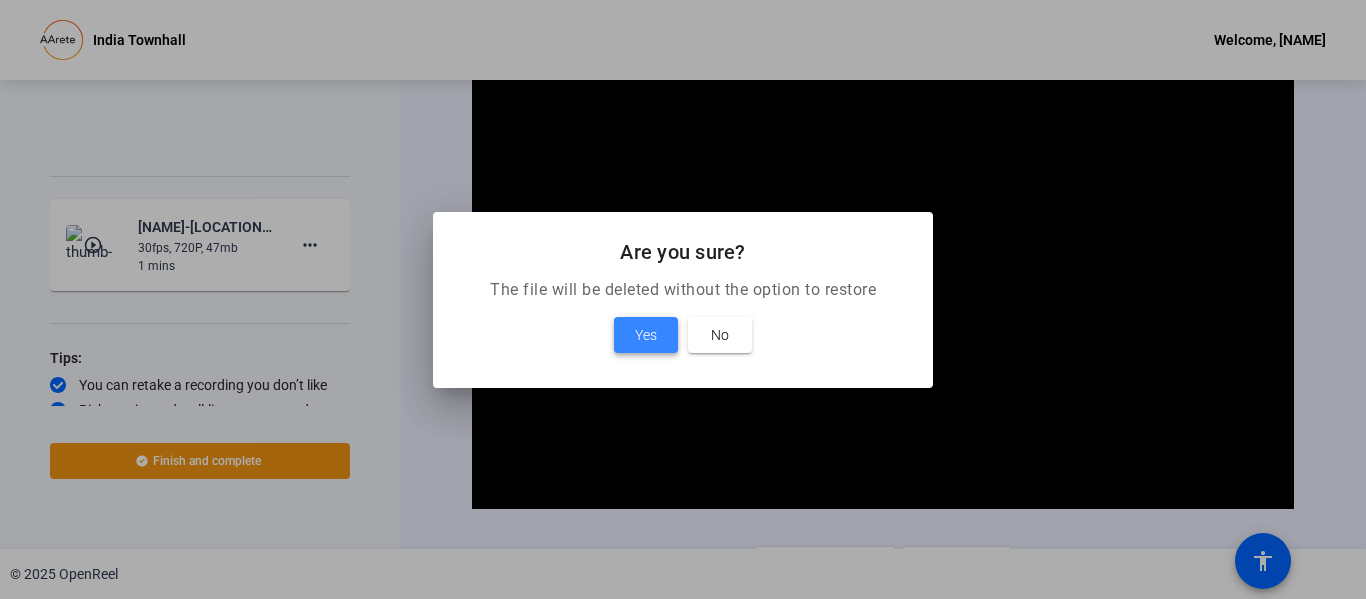 click at bounding box center (646, 335) 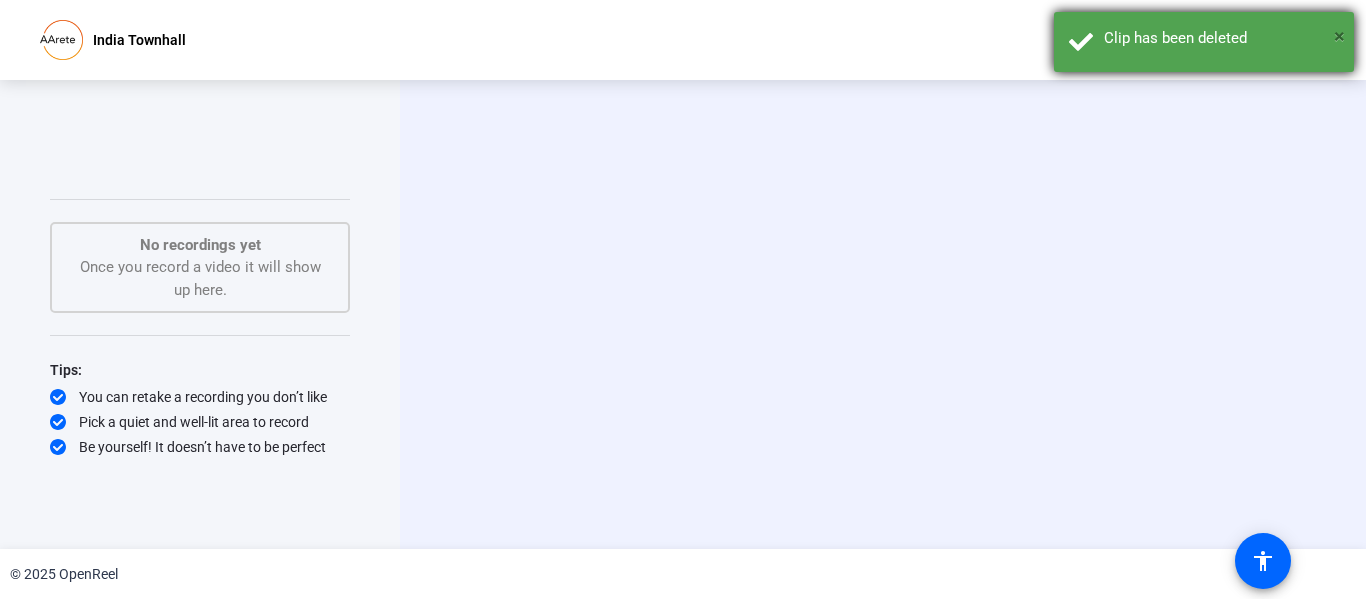 click on "×" at bounding box center [1339, 36] 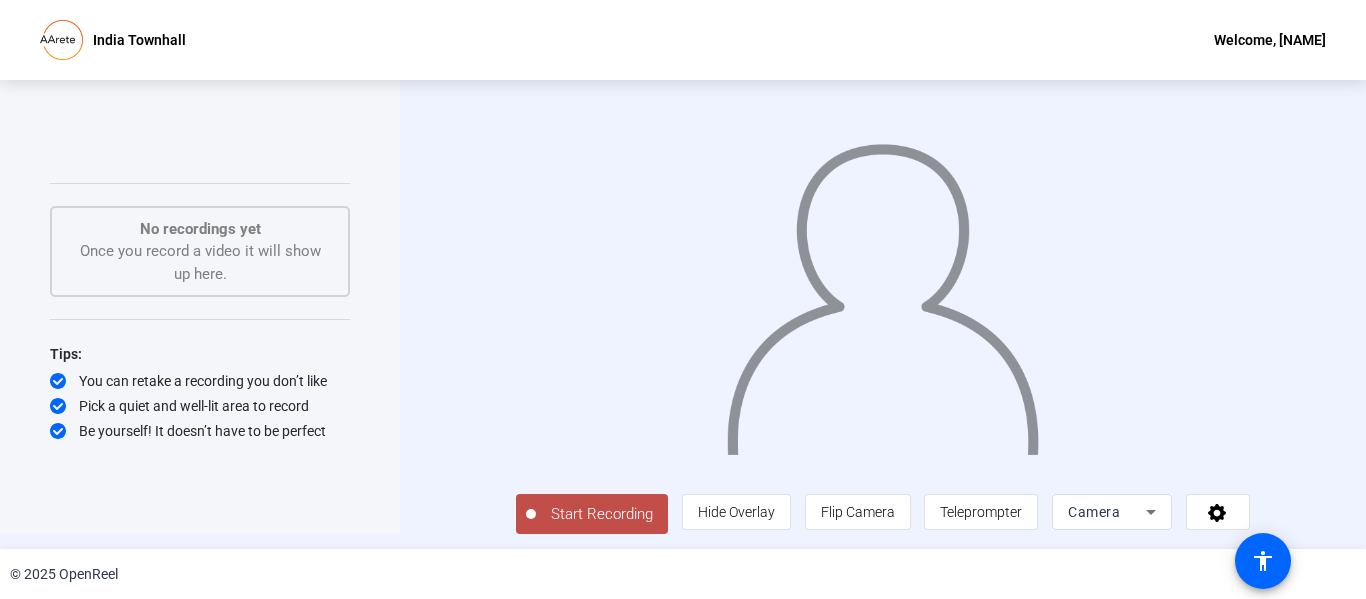 scroll, scrollTop: 42, scrollLeft: 0, axis: vertical 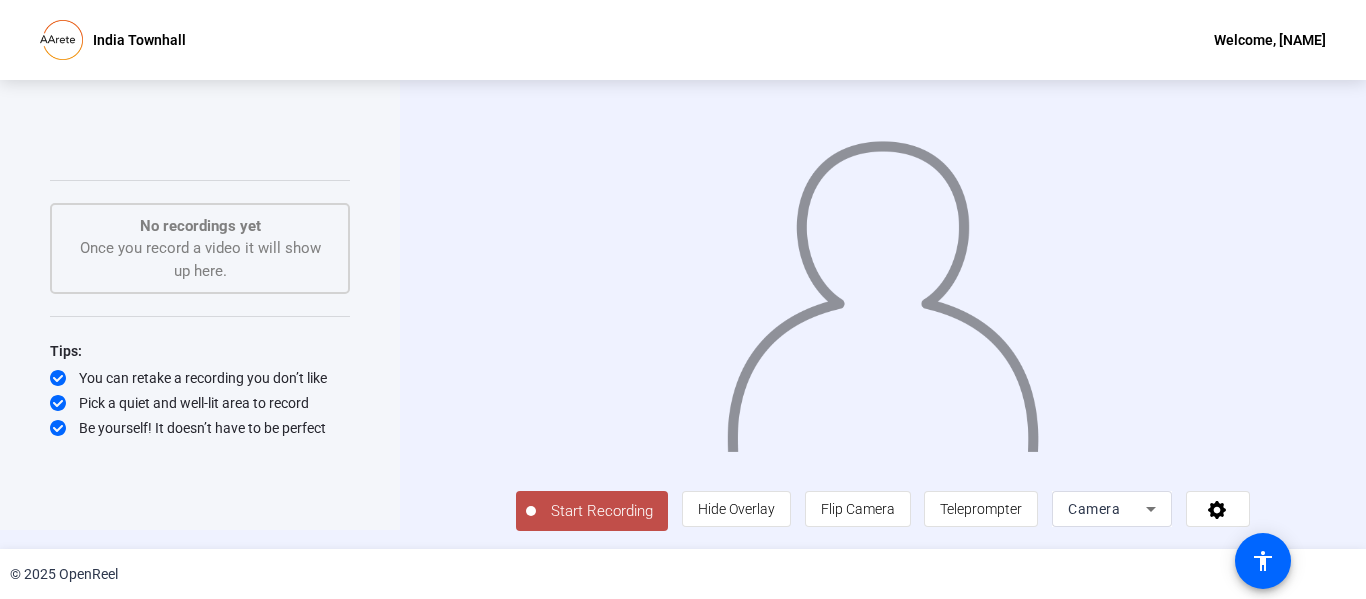 click on "Start Recording" at bounding box center (602, 511) 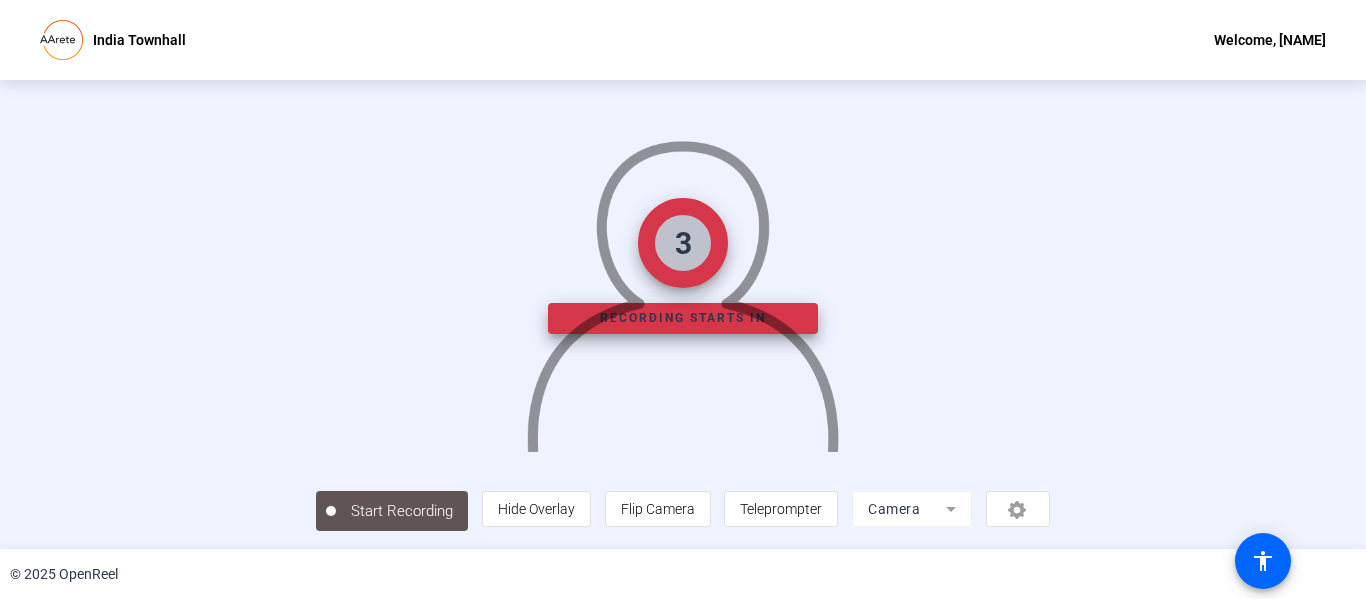 scroll, scrollTop: 0, scrollLeft: 0, axis: both 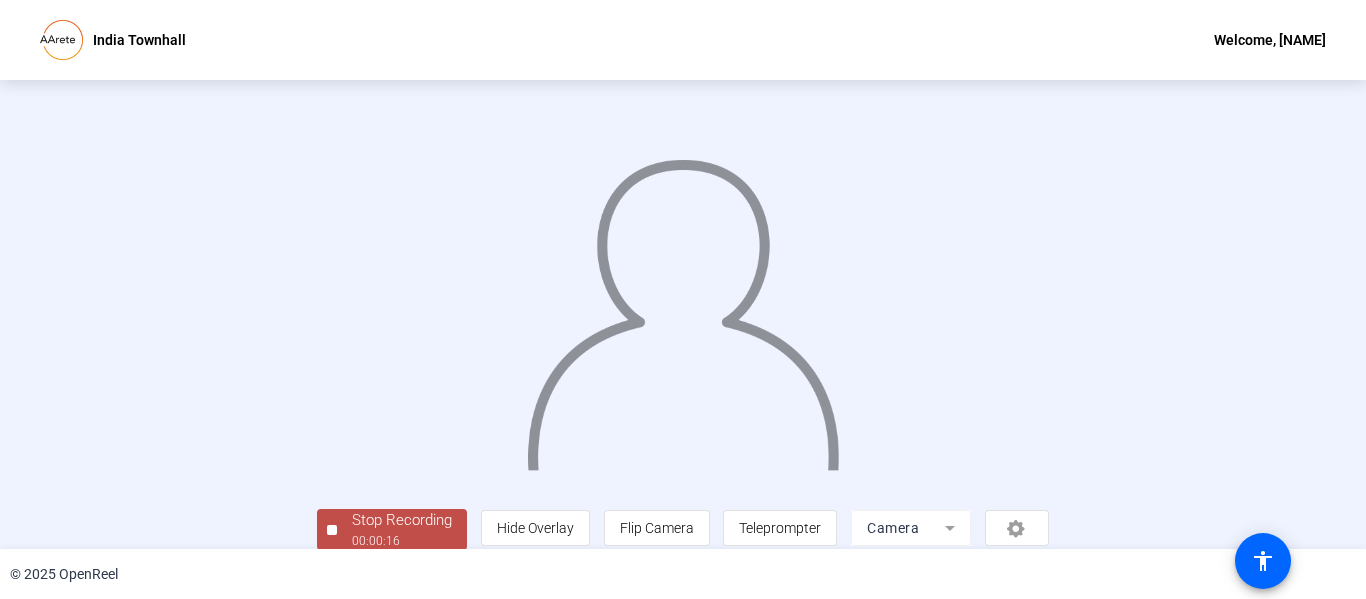 click on "Stop Recording  00:00:16  person  Hide Overlay flip Flip Camera article  Teleprompter Camera" at bounding box center [683, 314] 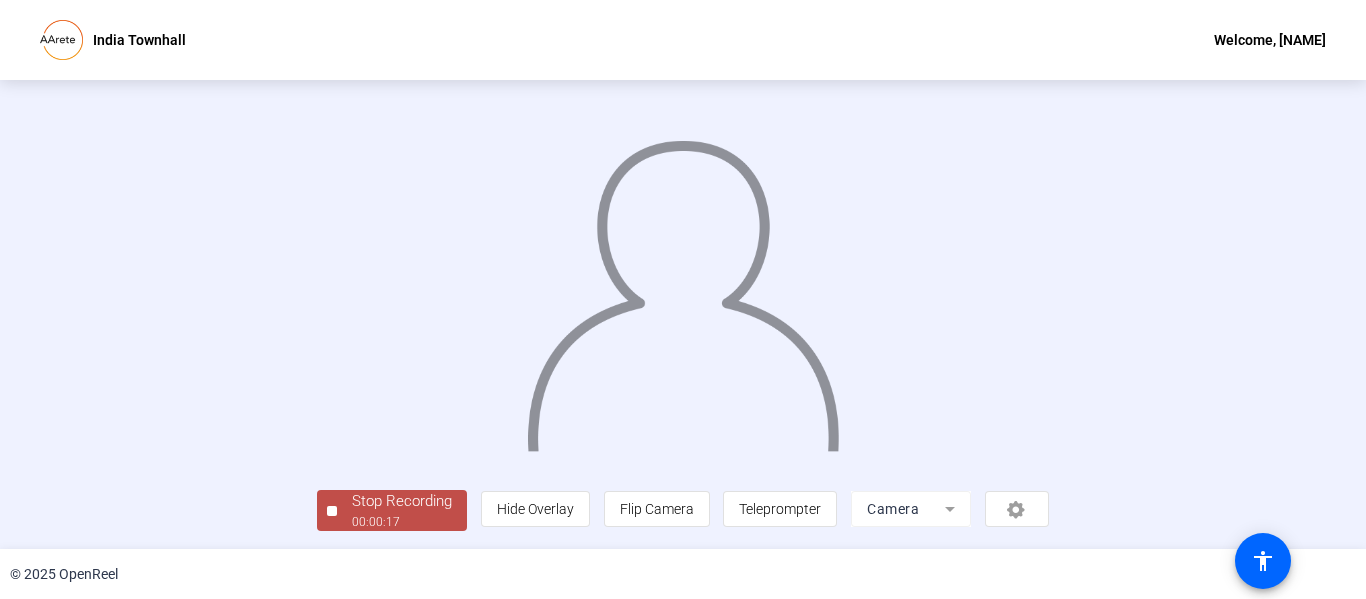 scroll, scrollTop: 126, scrollLeft: 0, axis: vertical 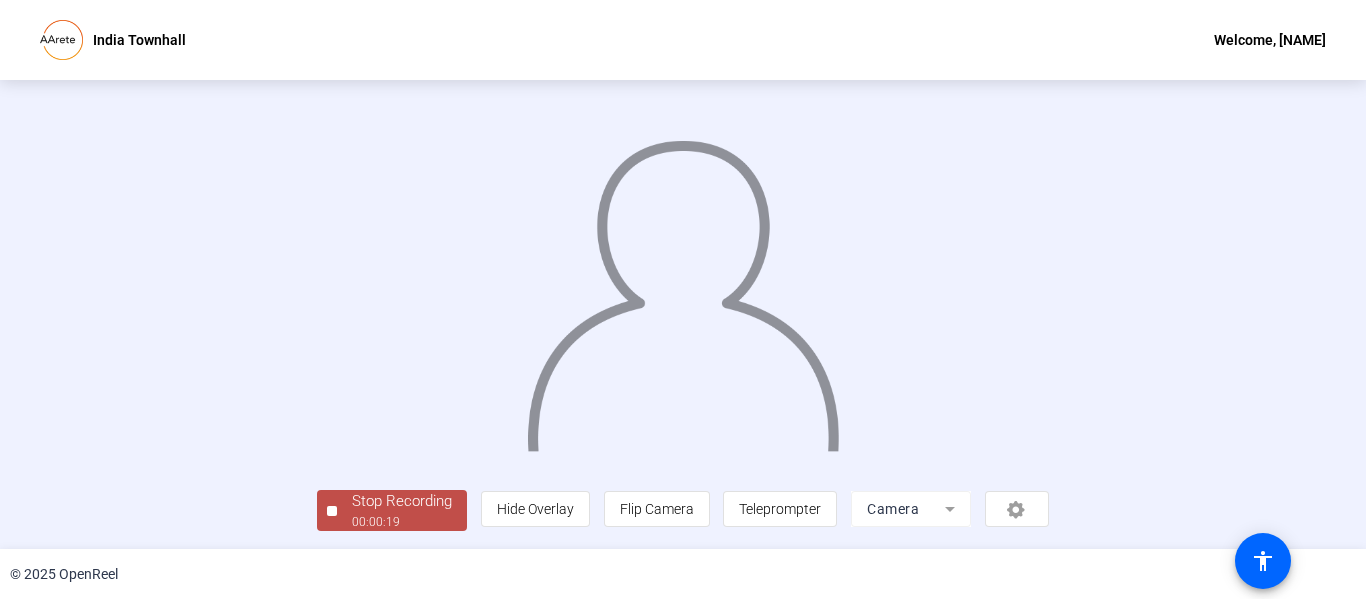 click on "00:00:19" at bounding box center [402, 522] 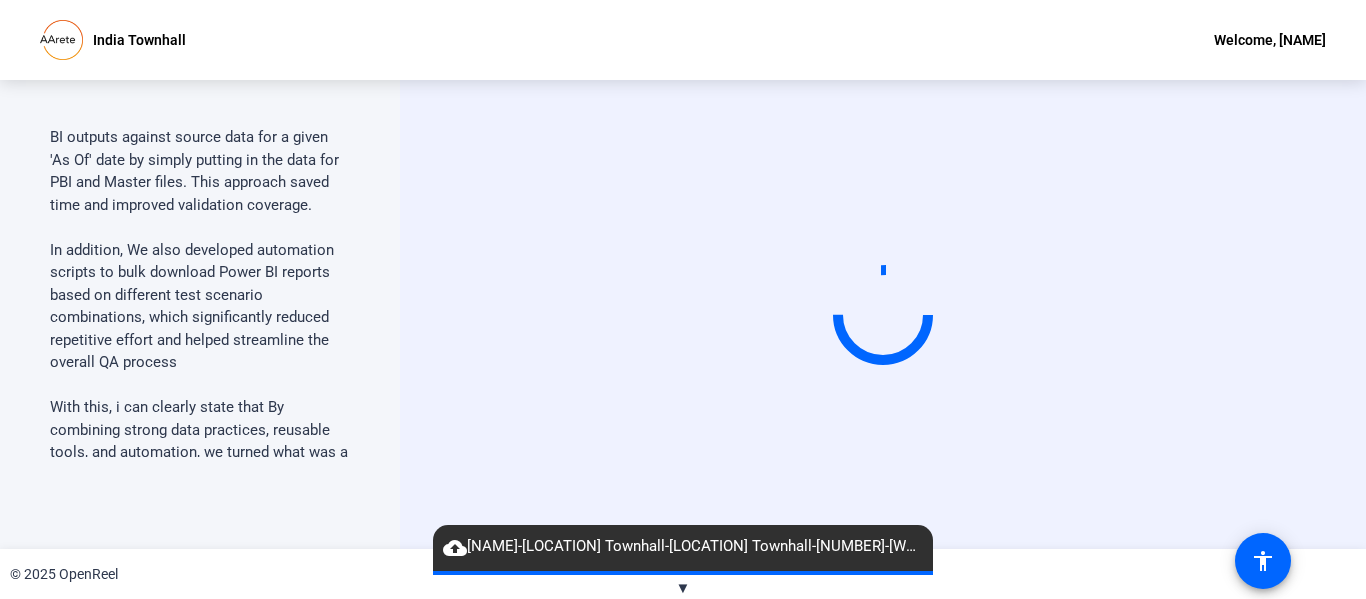 scroll, scrollTop: 1553, scrollLeft: 0, axis: vertical 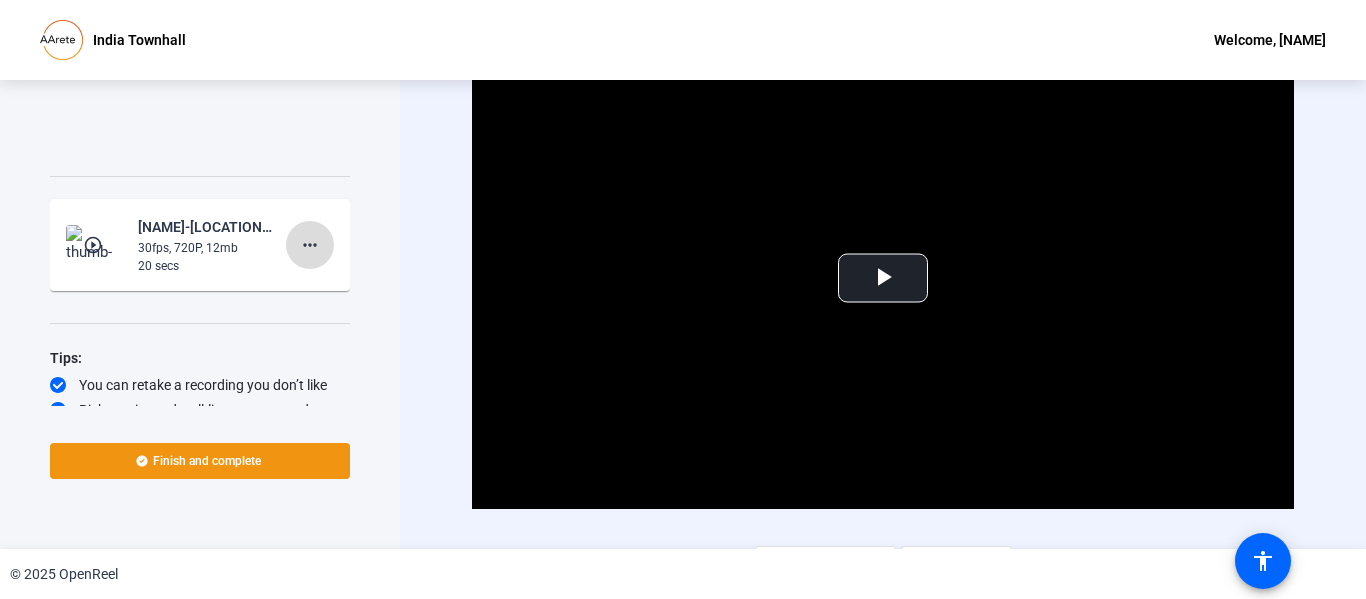 click on "more_horiz" at bounding box center (310, 245) 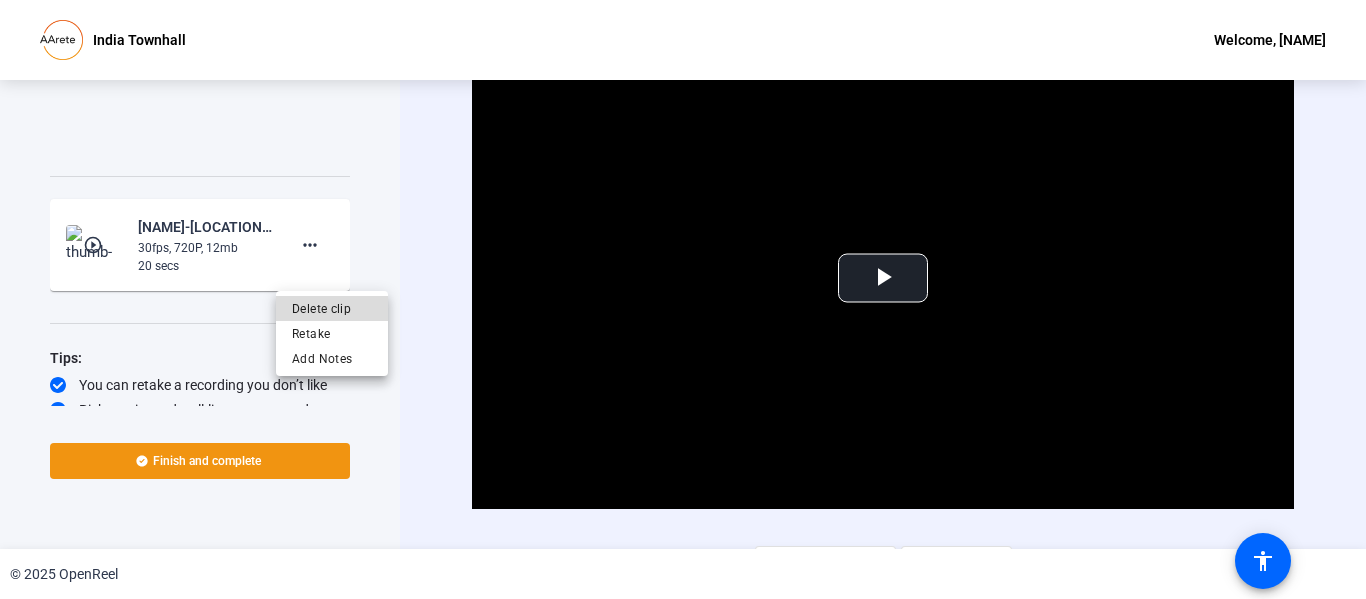 click on "Delete clip" at bounding box center (332, 309) 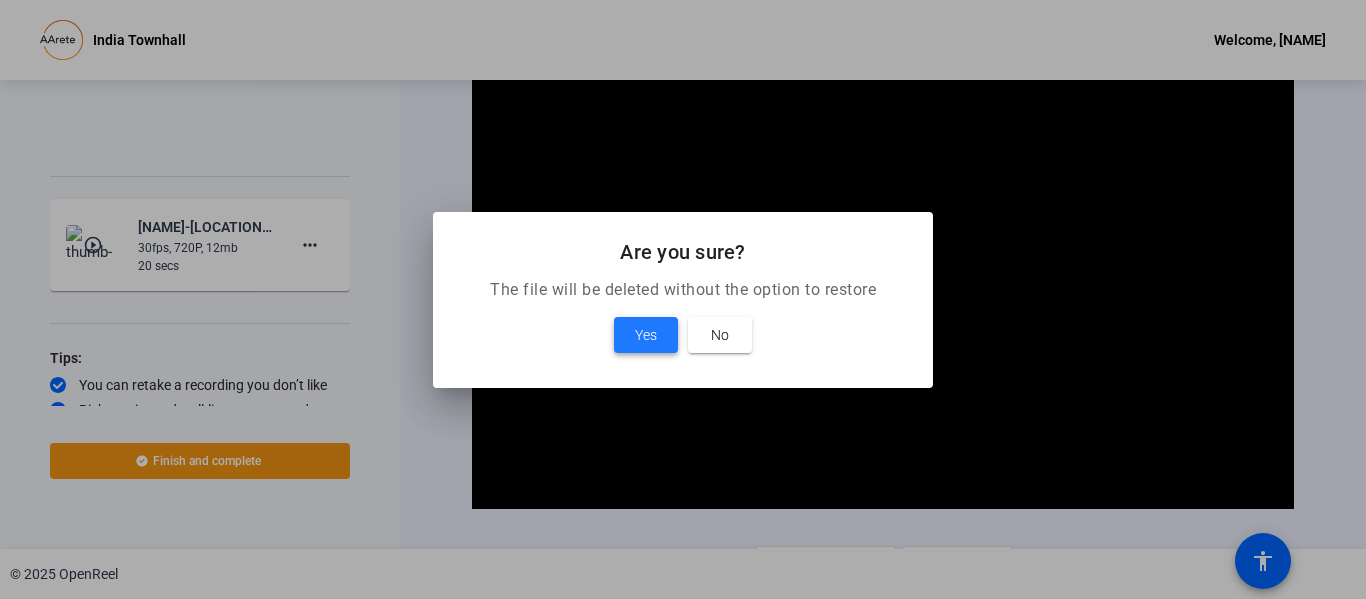 click on "Yes" at bounding box center [646, 335] 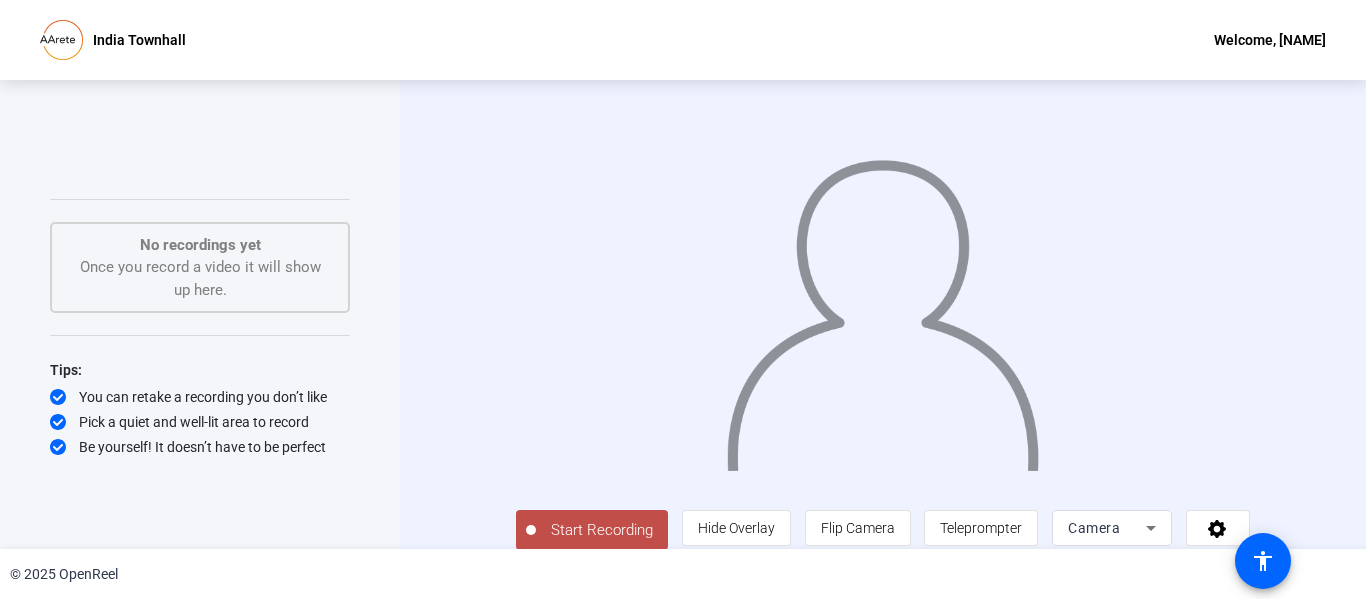 scroll, scrollTop: 42, scrollLeft: 0, axis: vertical 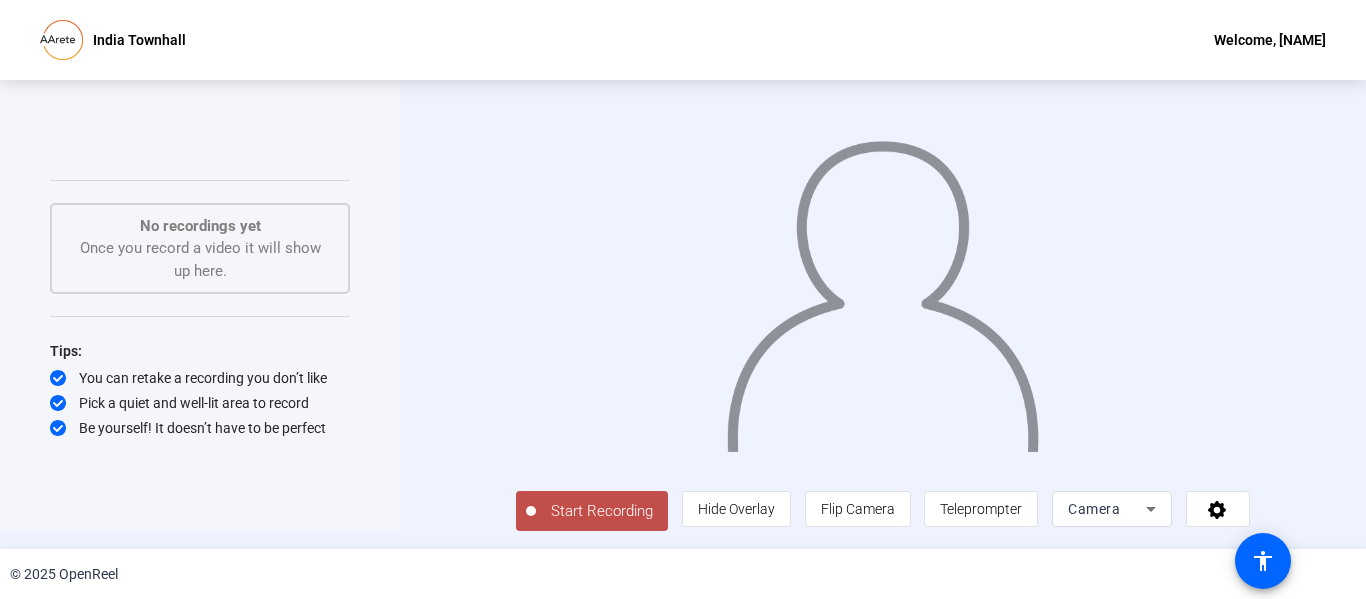 click on "Start Recording" at bounding box center (602, 511) 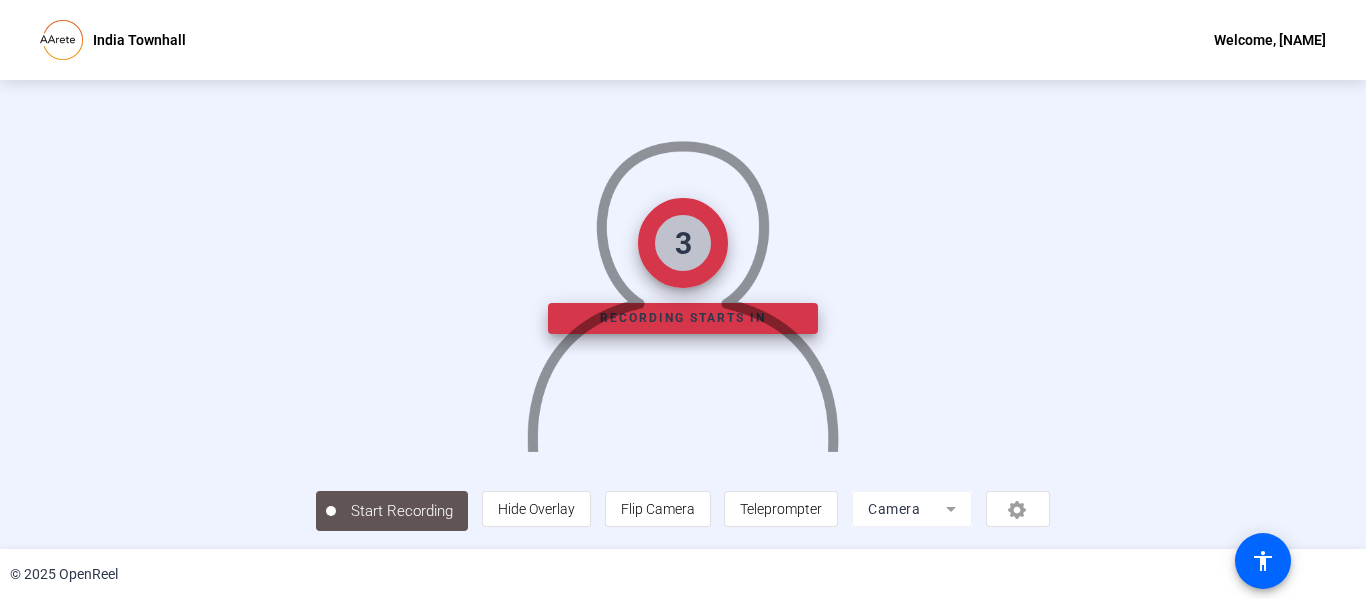 scroll, scrollTop: 0, scrollLeft: 0, axis: both 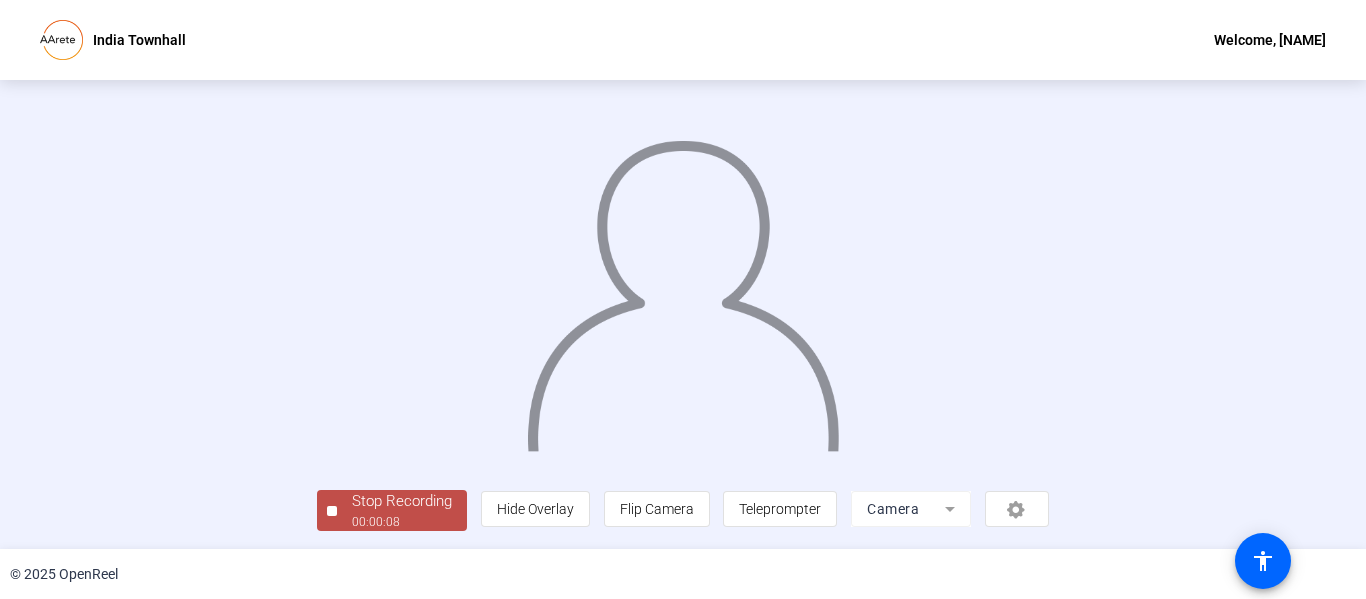 click on "Stop Recording" at bounding box center [402, 501] 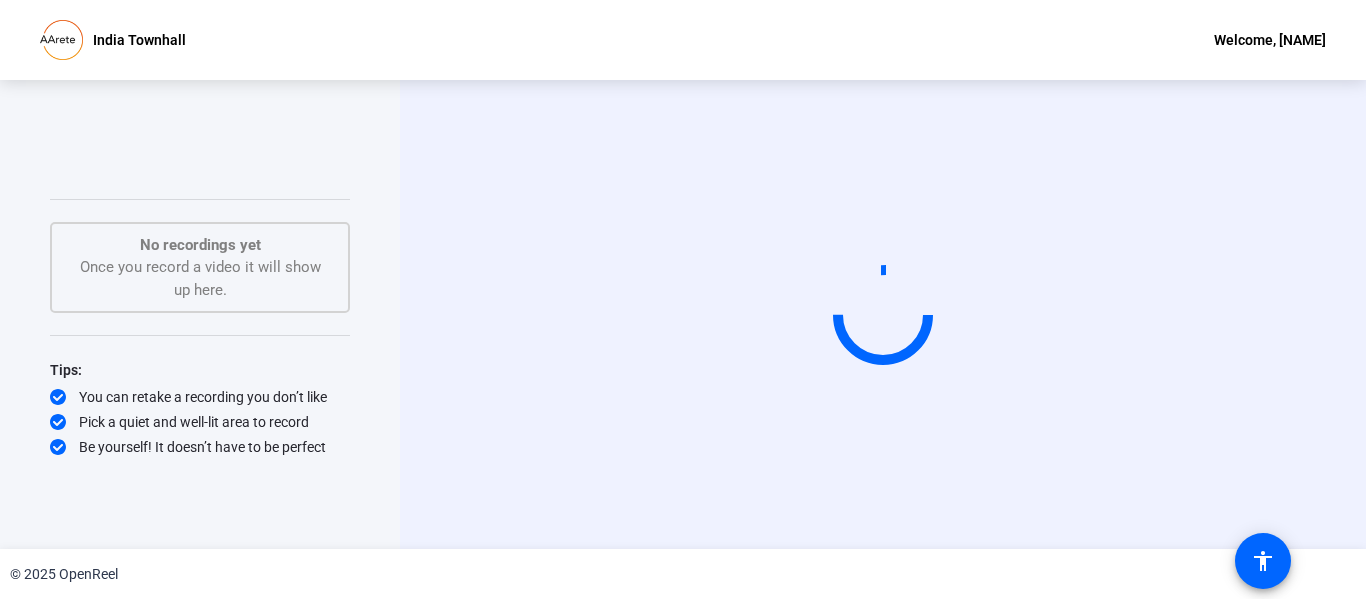 scroll, scrollTop: 0, scrollLeft: 0, axis: both 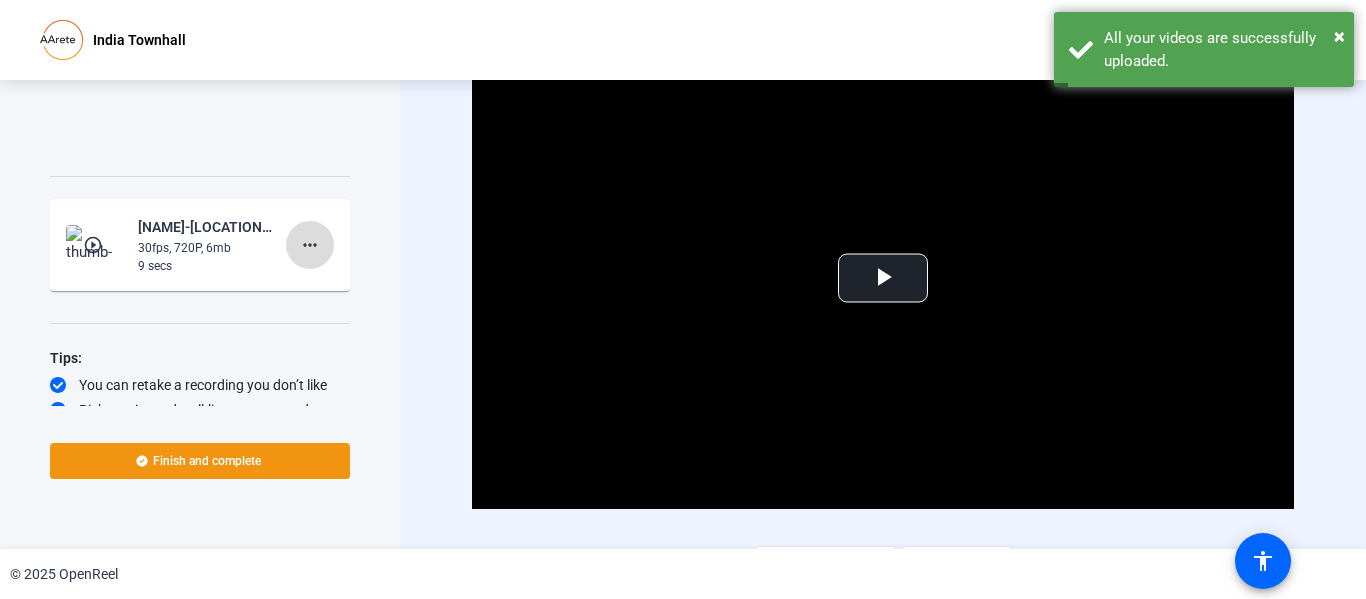 click on "more_horiz" at bounding box center [310, 245] 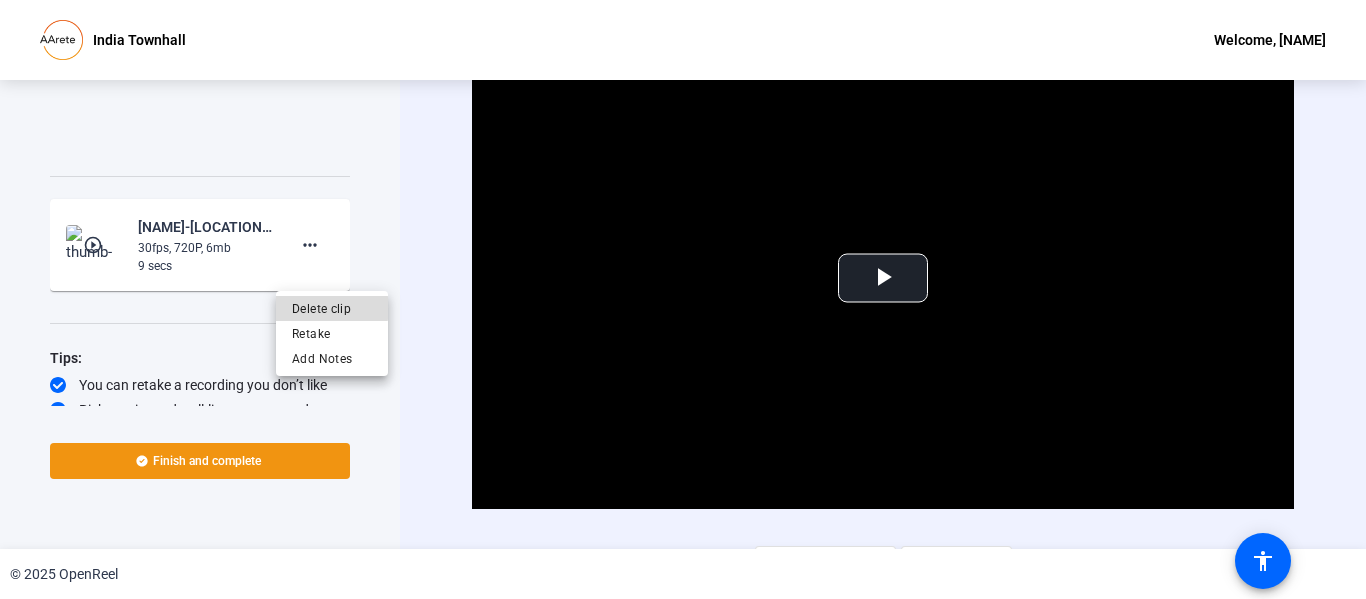 click on "Delete clip" at bounding box center [332, 309] 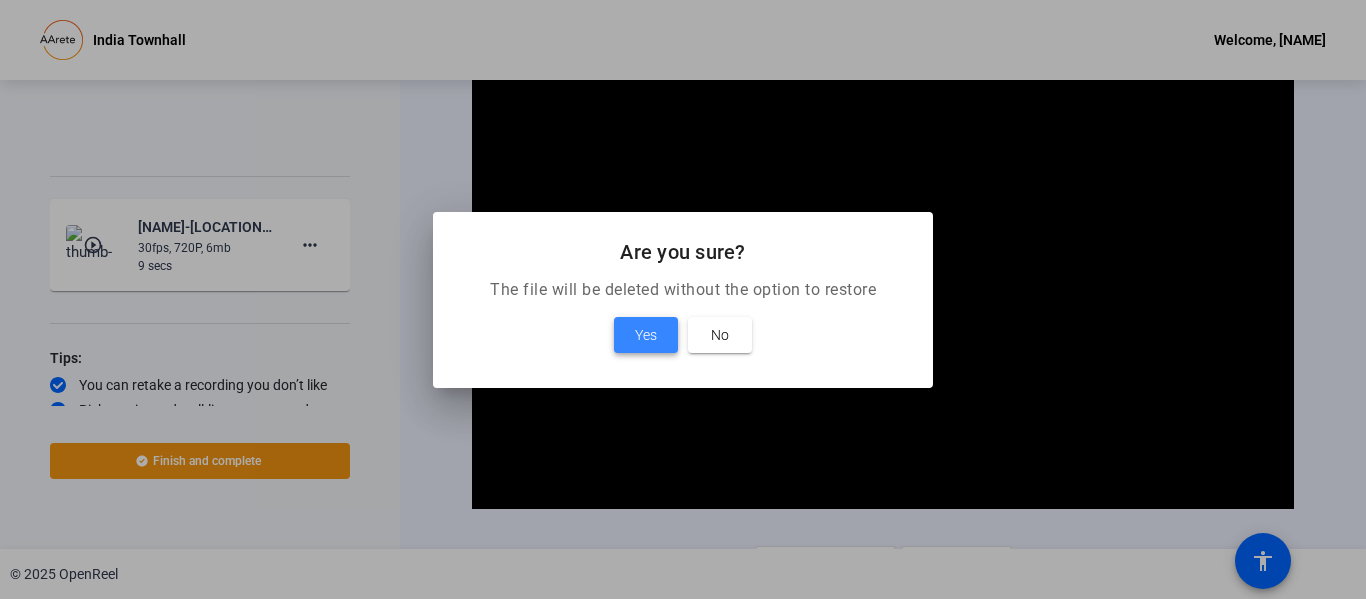 click at bounding box center [646, 335] 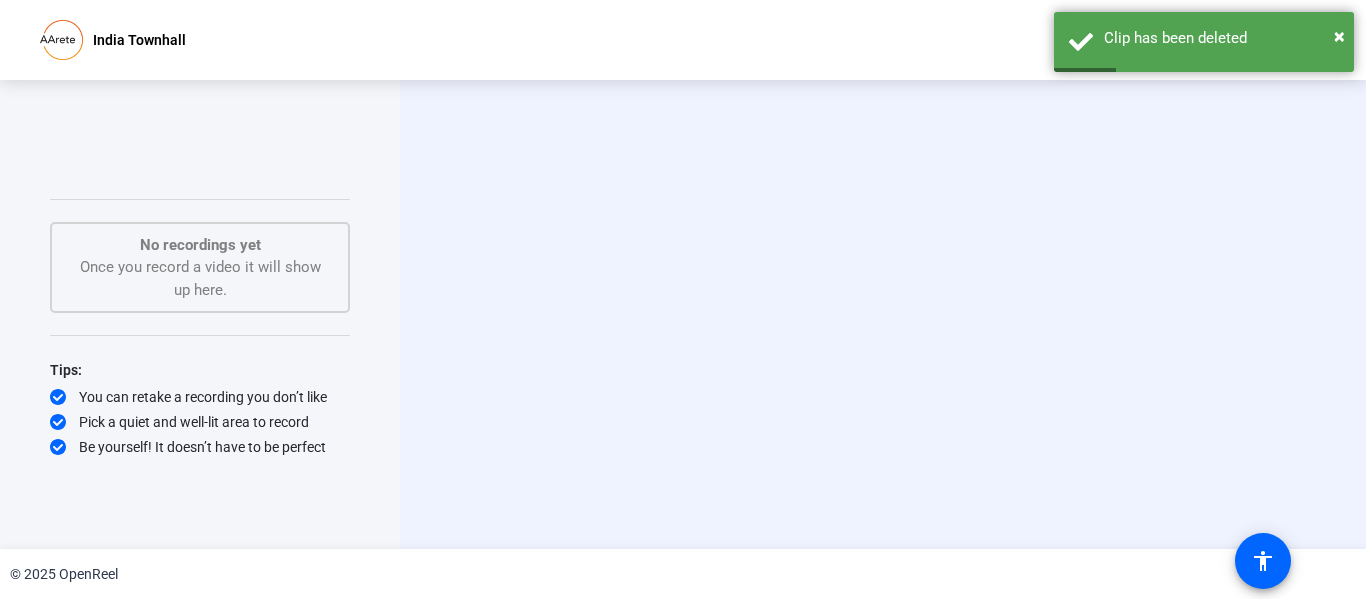 click on "Start Recording  person  Hide Overlay flip Flip Camera article  Teleprompter Camera" at bounding box center [882, 314] 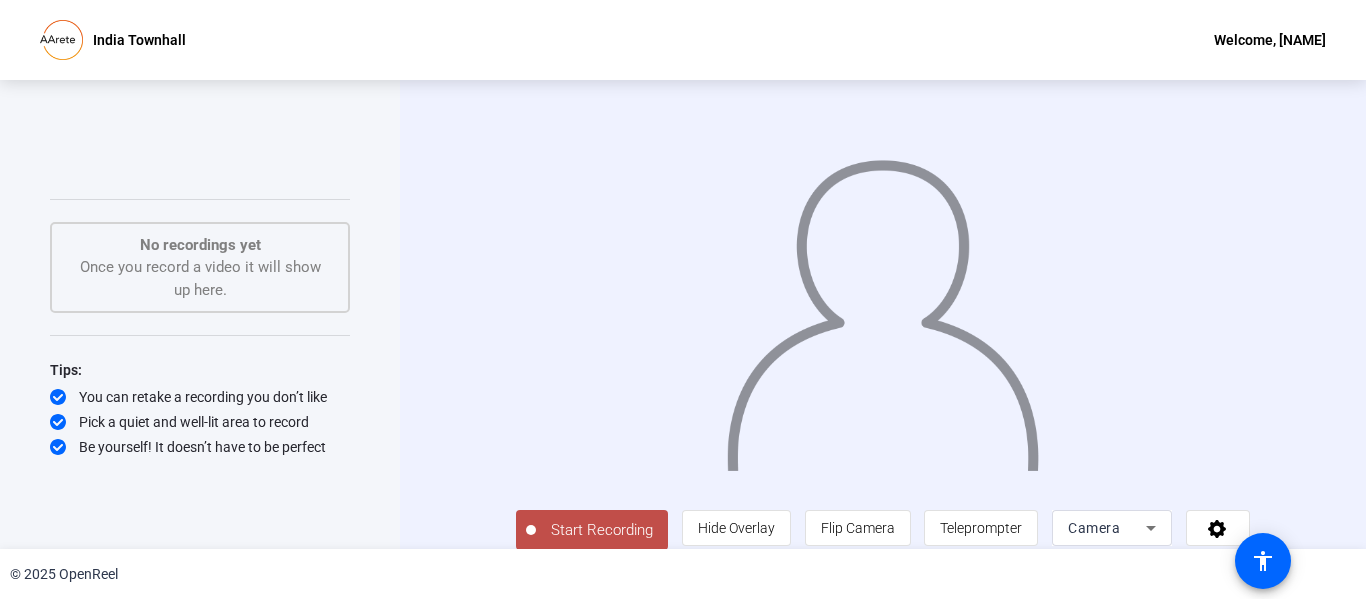 scroll, scrollTop: 40, scrollLeft: 0, axis: vertical 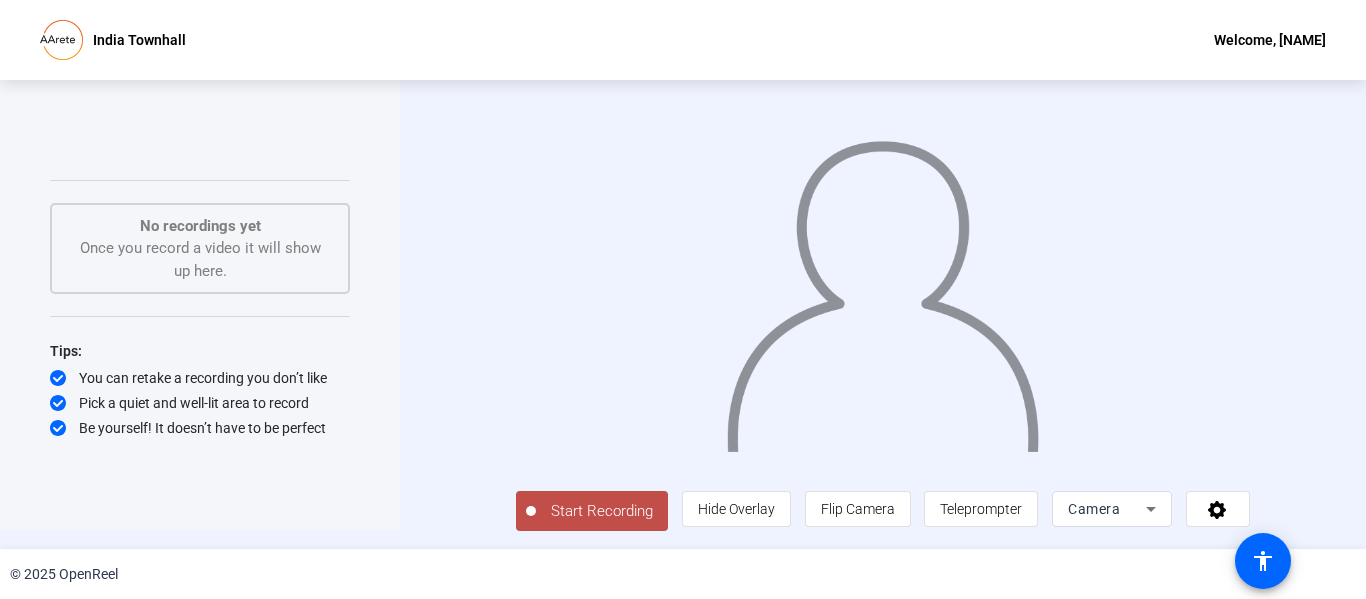 click on "Start Recording" at bounding box center [602, 511] 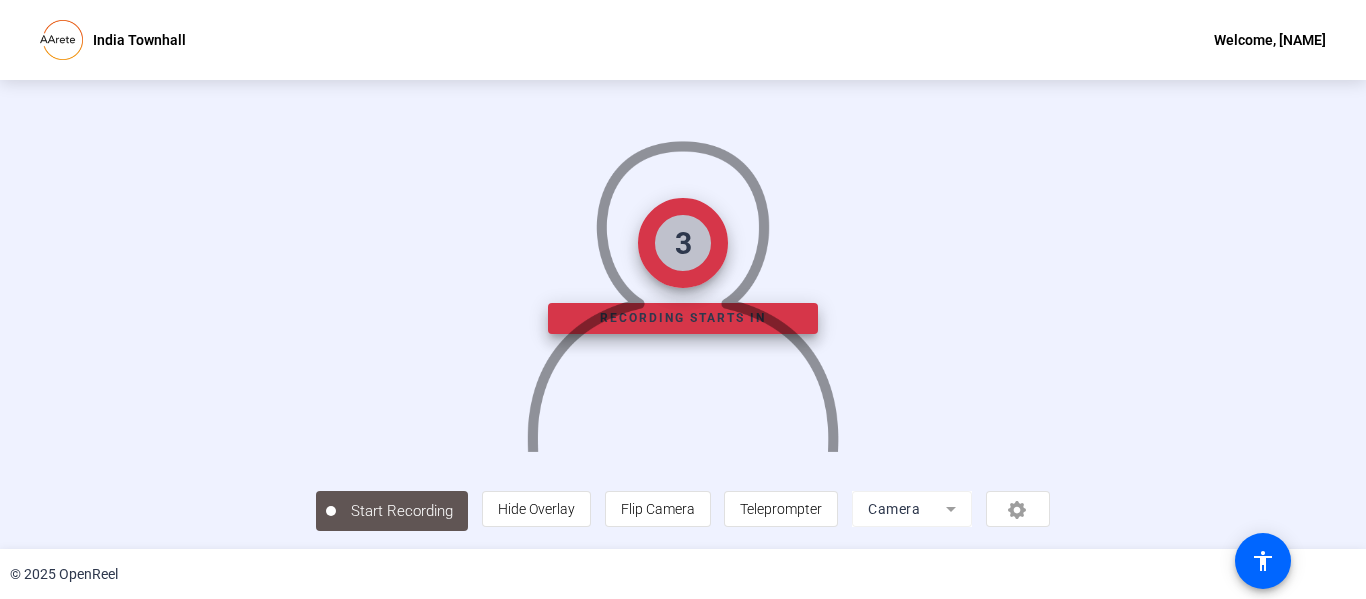 scroll, scrollTop: 0, scrollLeft: 0, axis: both 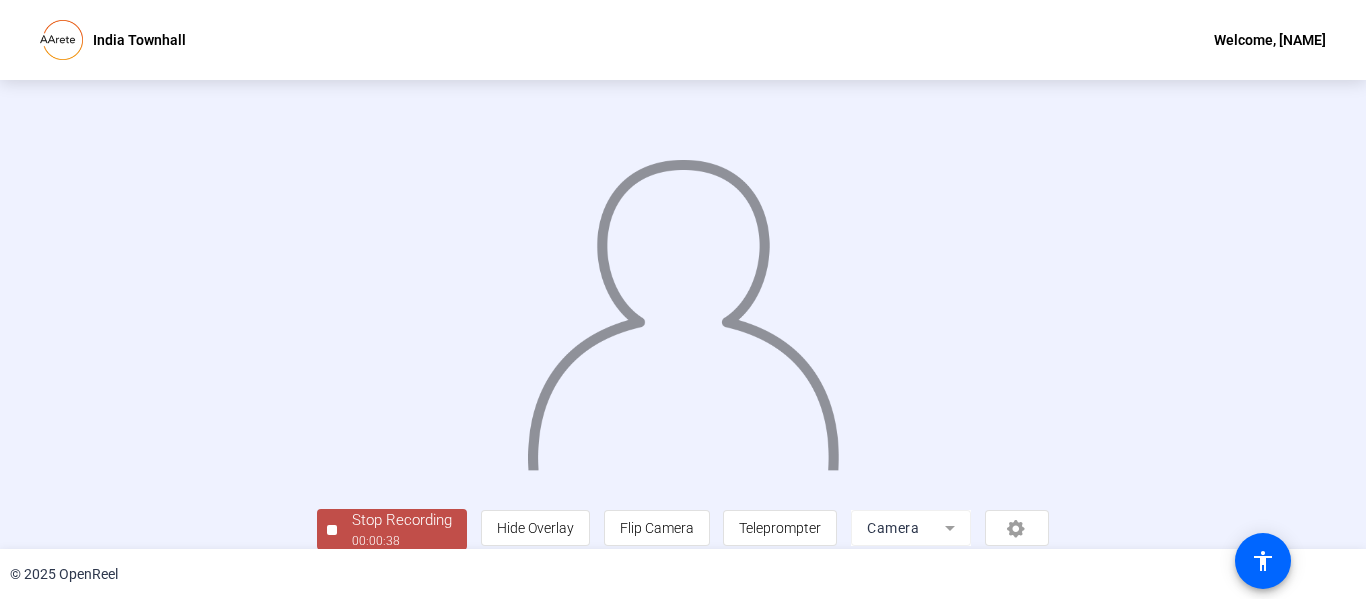 click at bounding box center [683, 285] 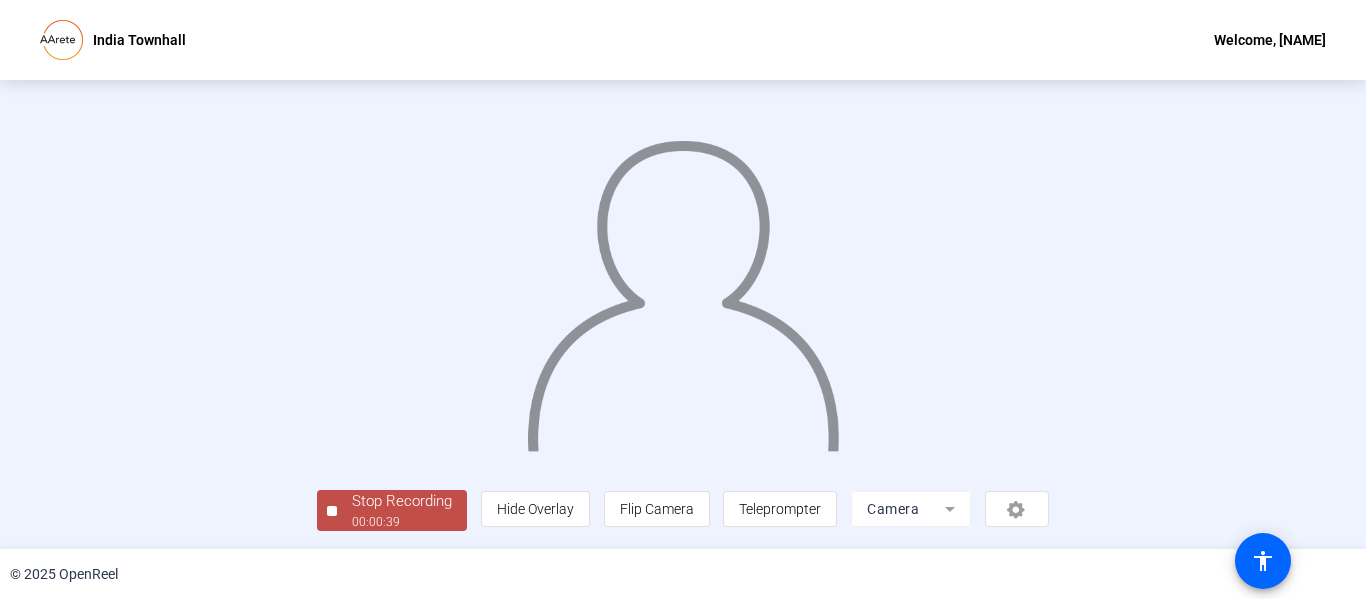 scroll, scrollTop: 126, scrollLeft: 0, axis: vertical 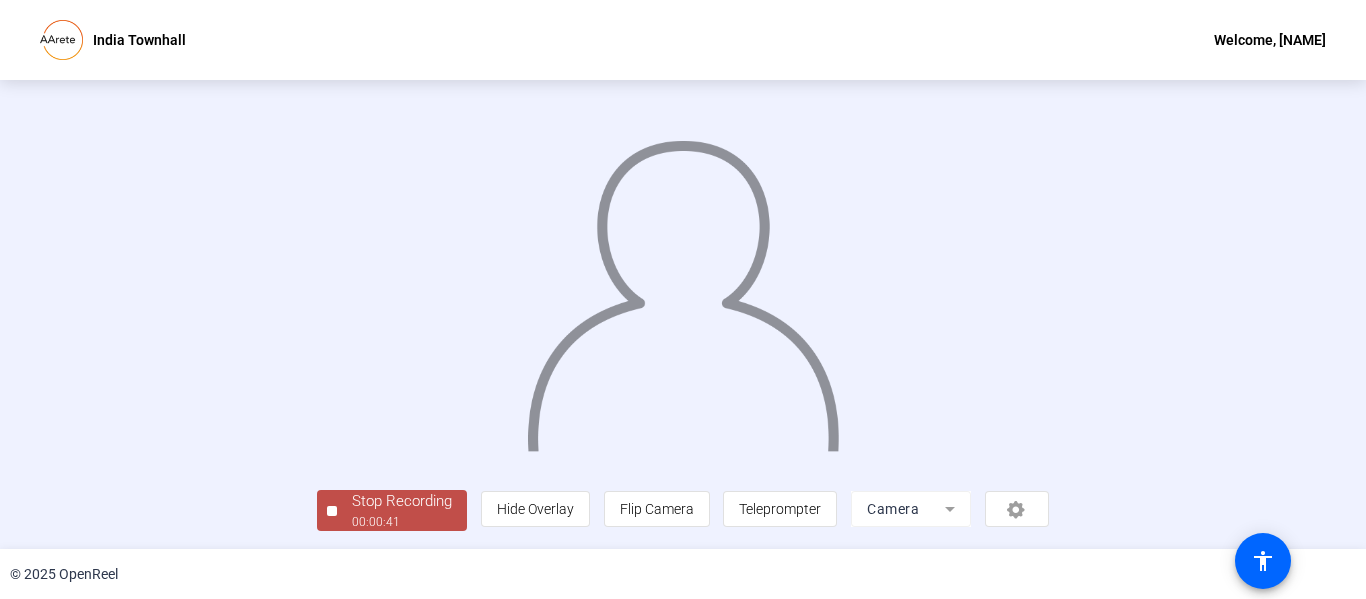 click on "Stop Recording" at bounding box center [402, 501] 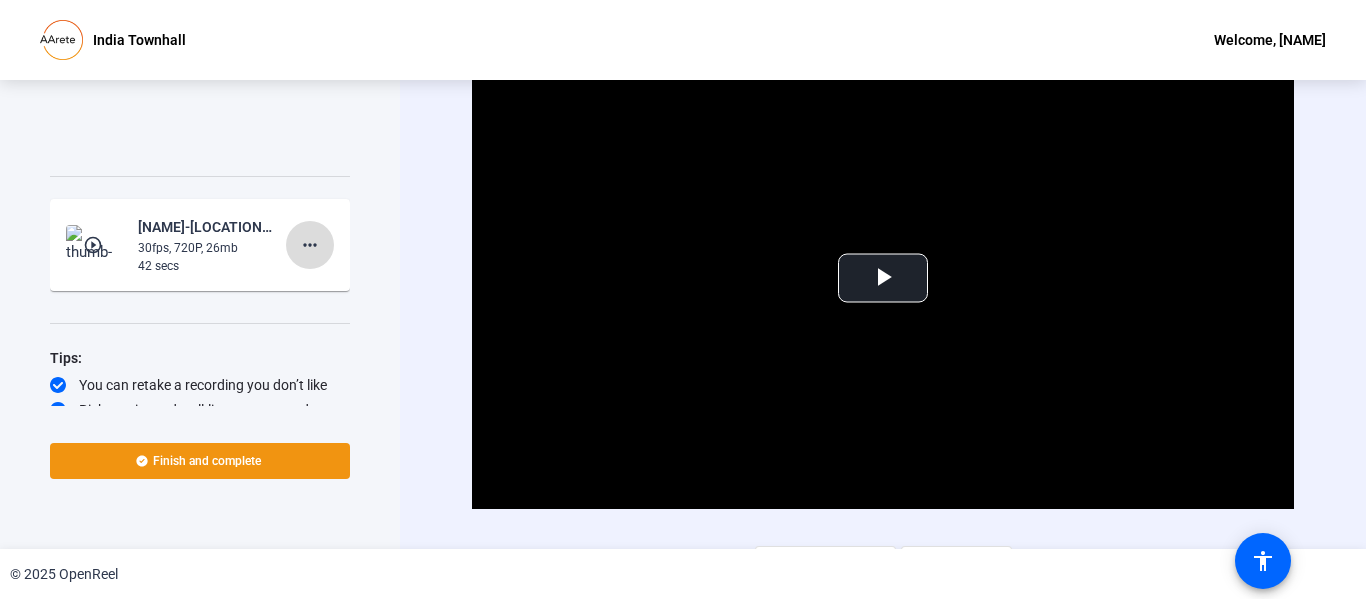 click on "more_horiz" at bounding box center (310, 245) 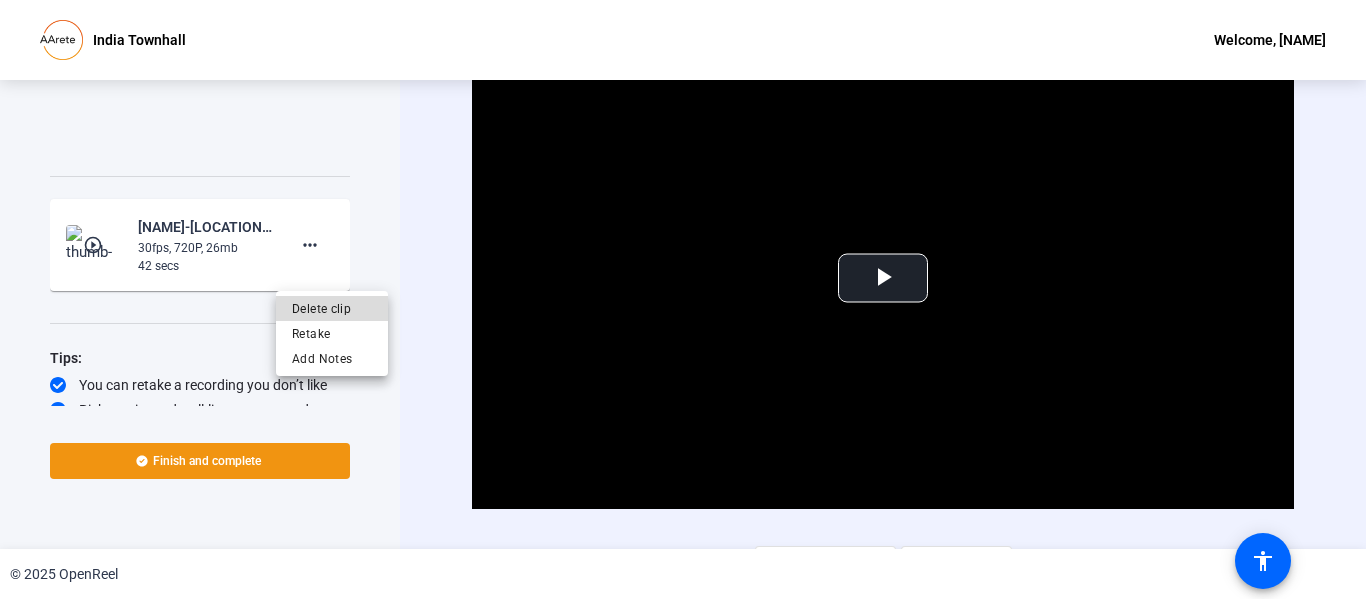 click on "Delete clip" at bounding box center (332, 309) 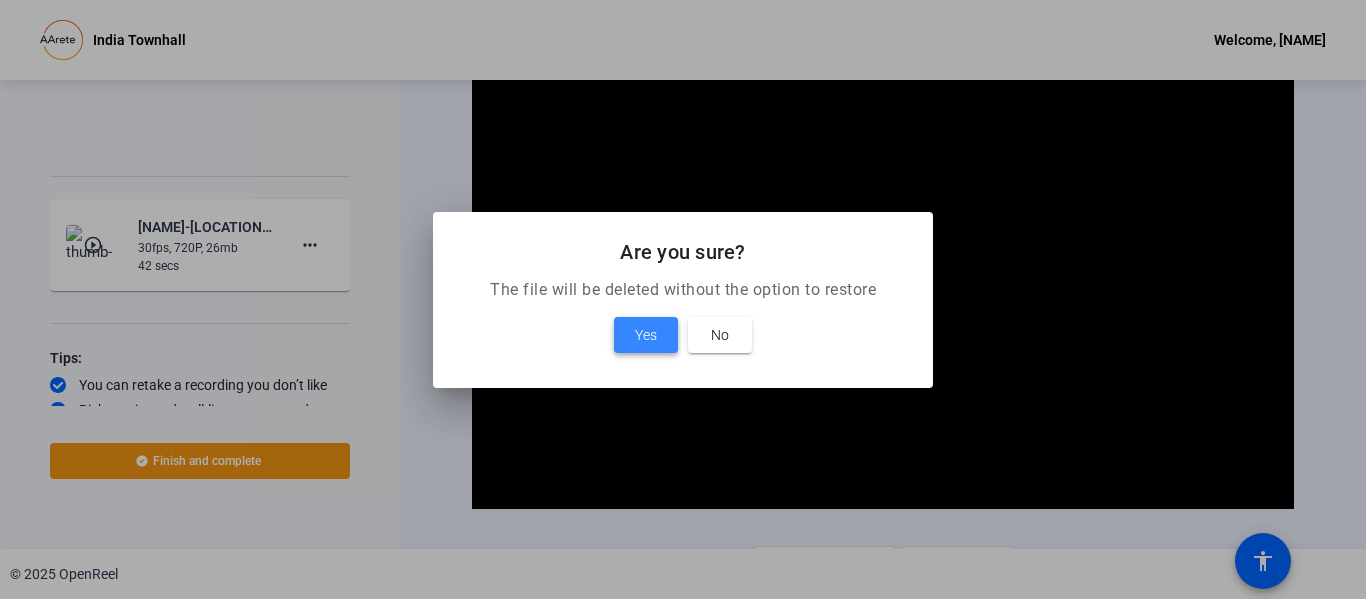 click at bounding box center (646, 335) 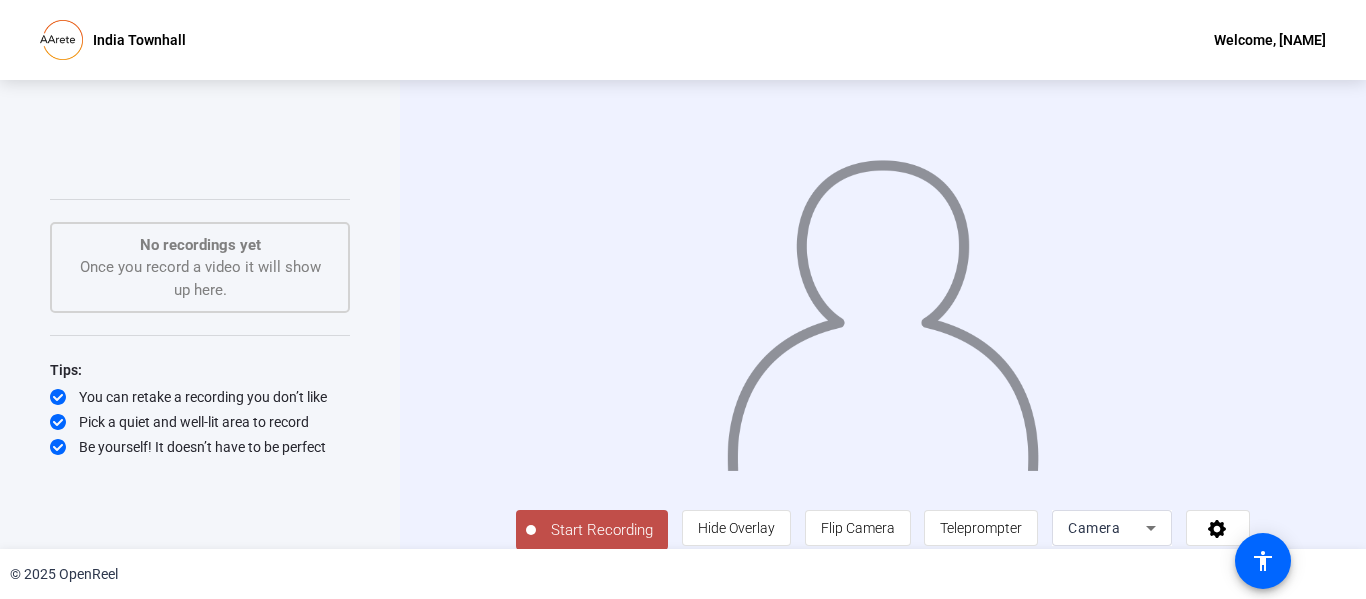 click at bounding box center (882, 306) 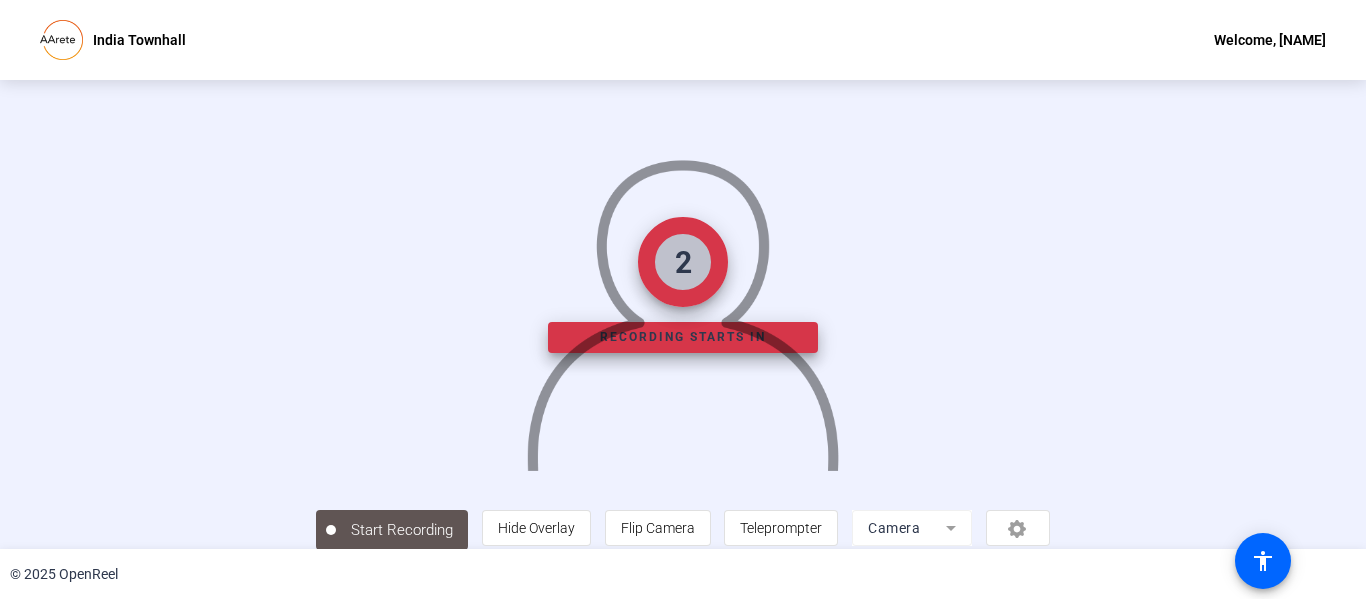 click at bounding box center (682, 306) 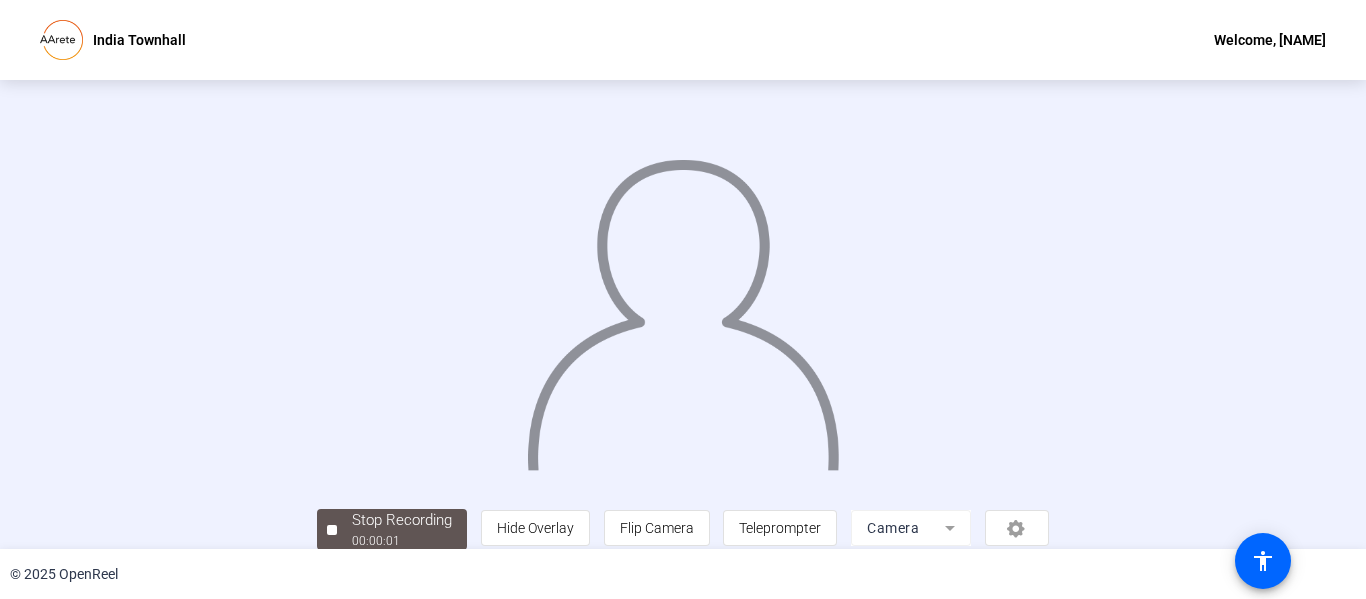 drag, startPoint x: 1360, startPoint y: 170, endPoint x: 1289, endPoint y: 496, distance: 333.64203 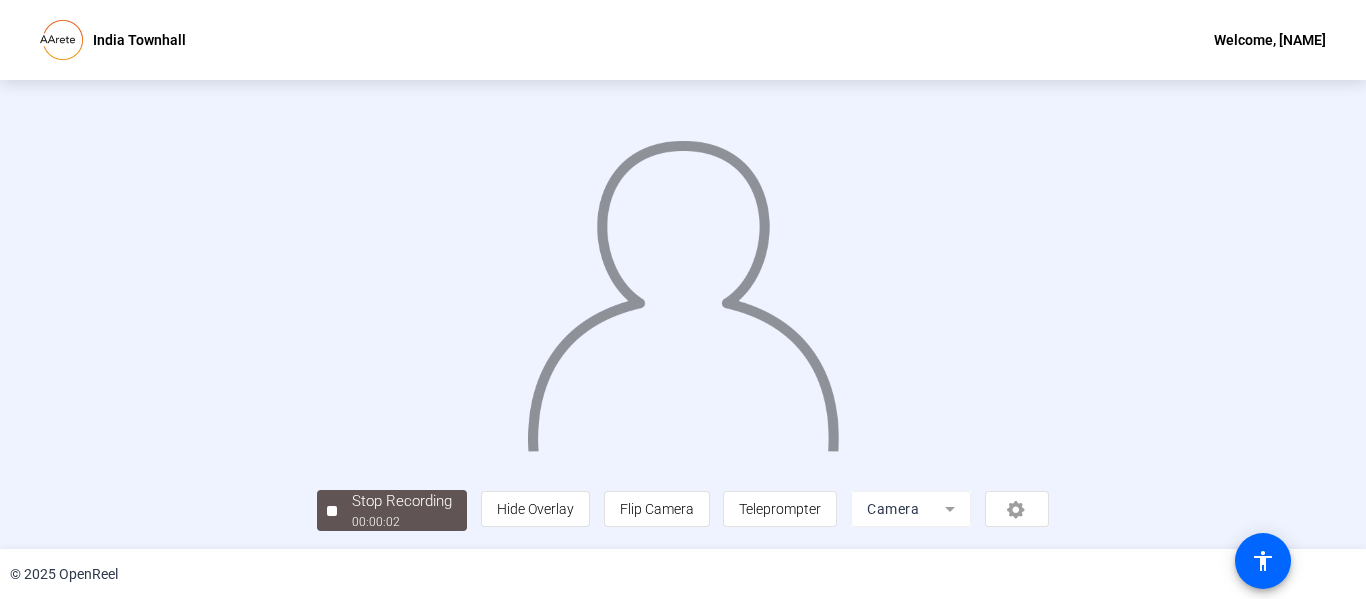scroll, scrollTop: 126, scrollLeft: 0, axis: vertical 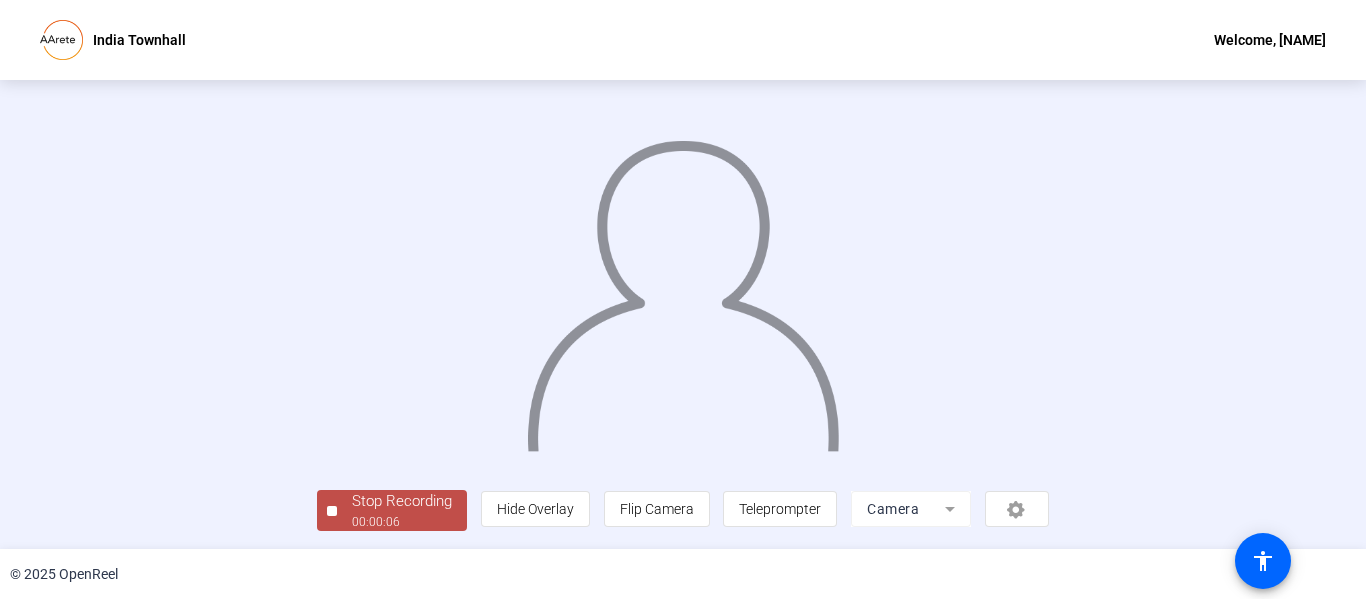 click on "Stop Recording" at bounding box center (402, 501) 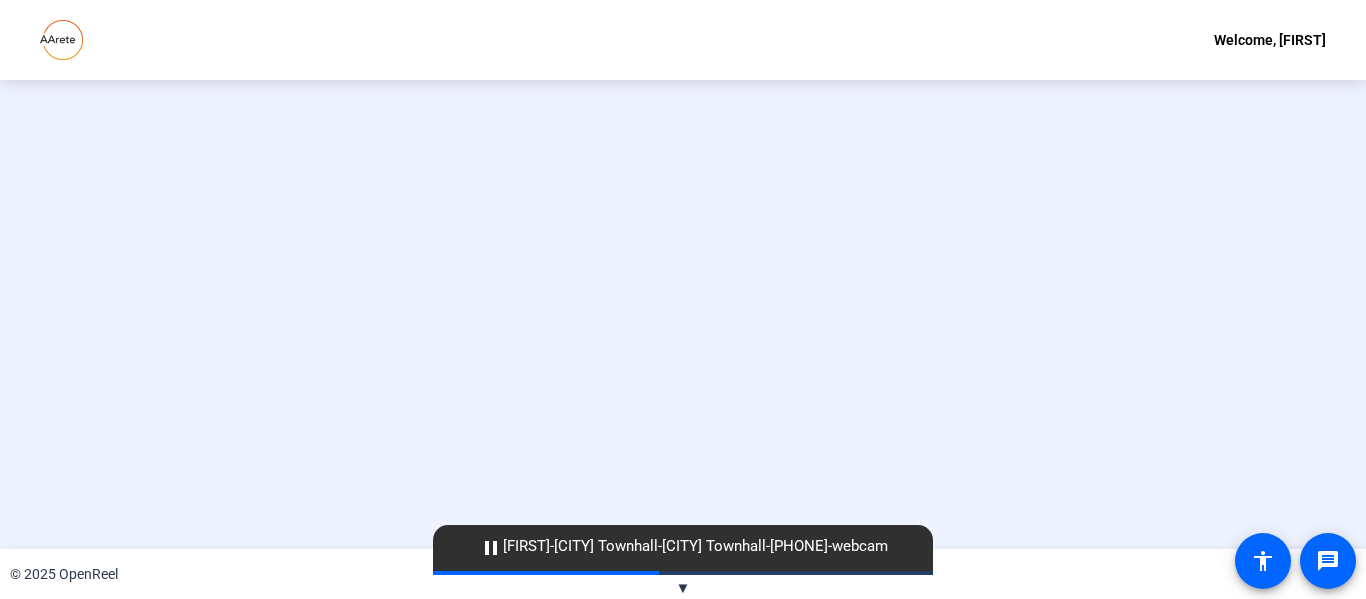 scroll, scrollTop: 0, scrollLeft: 0, axis: both 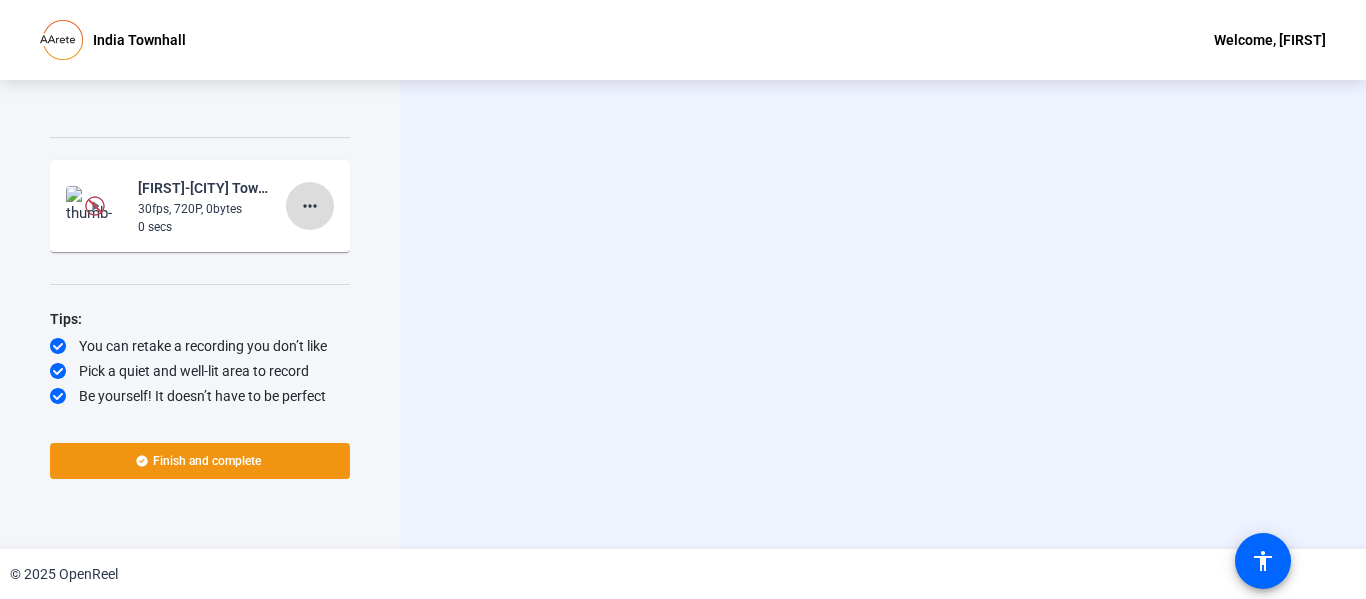 click on "more_horiz" at bounding box center (310, 206) 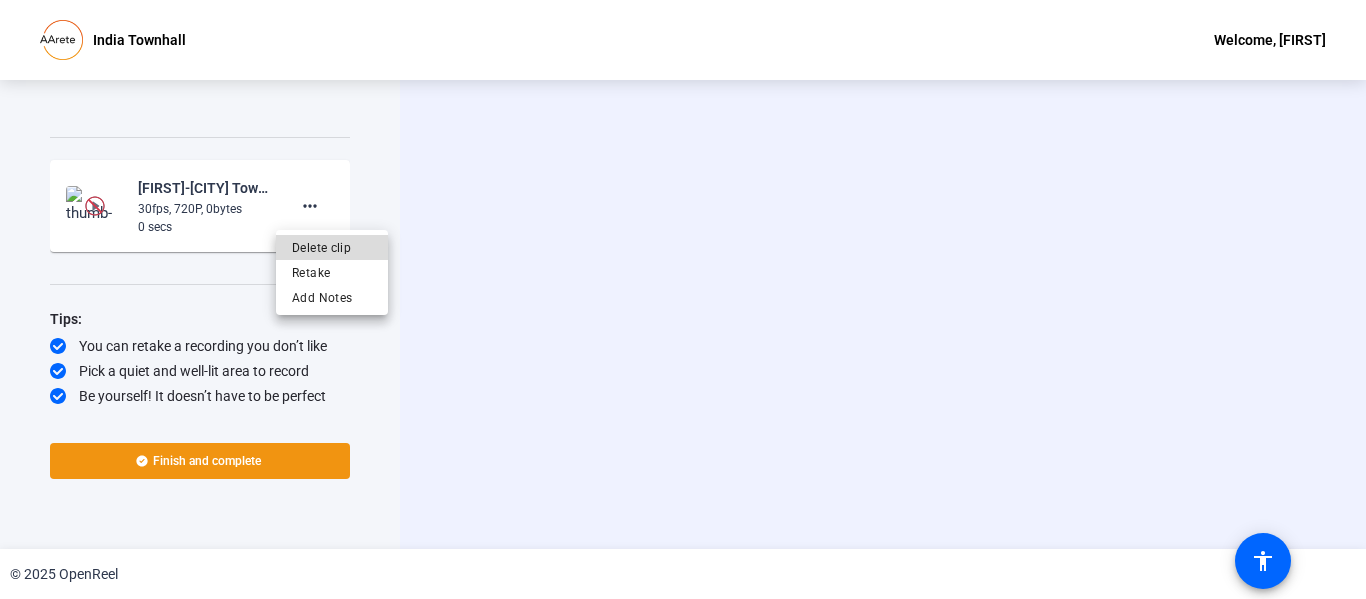 click on "Delete clip" at bounding box center (332, 247) 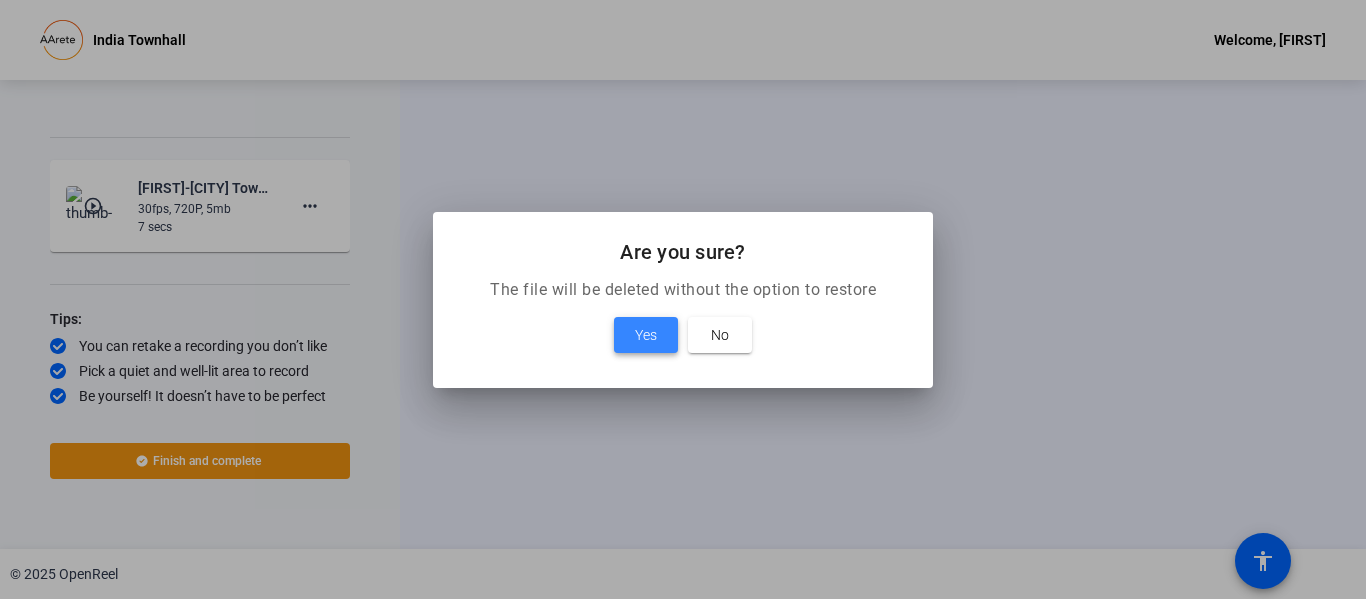 click on "Yes" at bounding box center (646, 335) 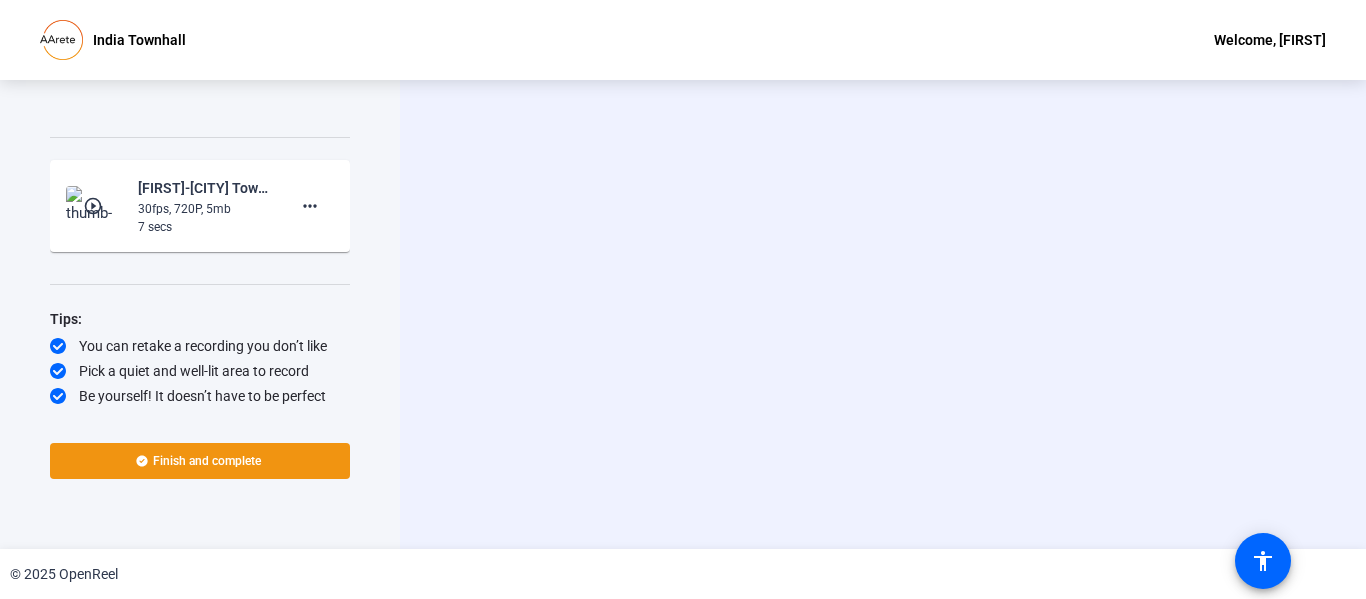scroll, scrollTop: 1260, scrollLeft: 0, axis: vertical 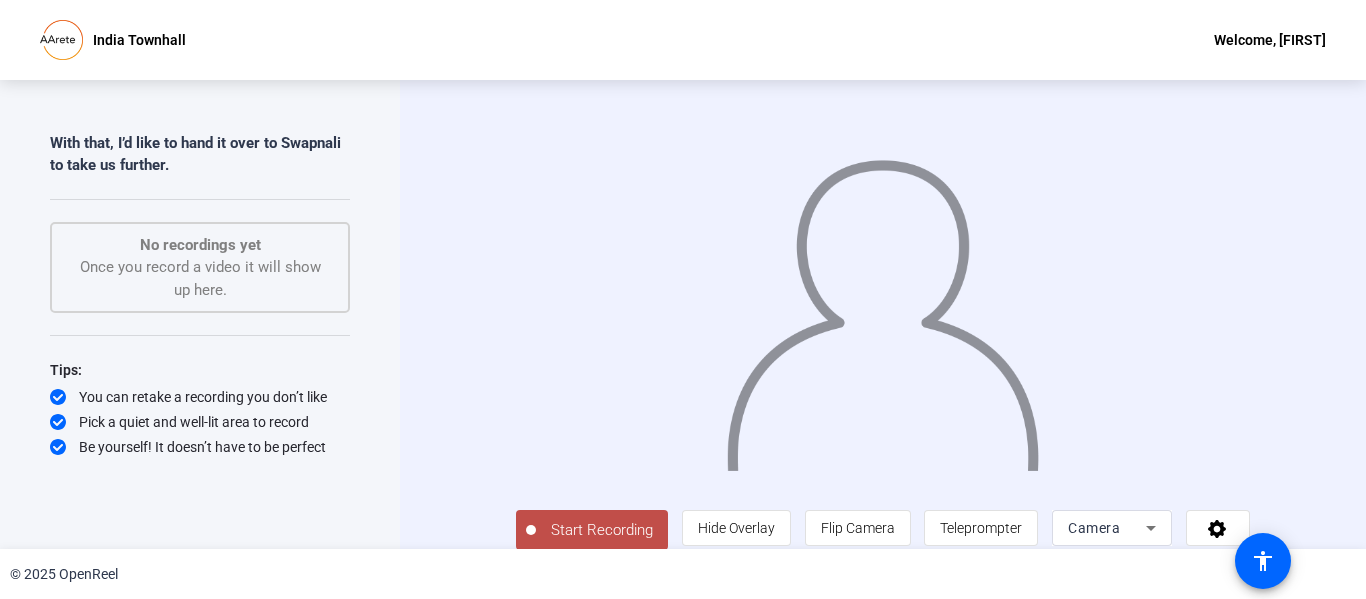 click at bounding box center [883, 285] 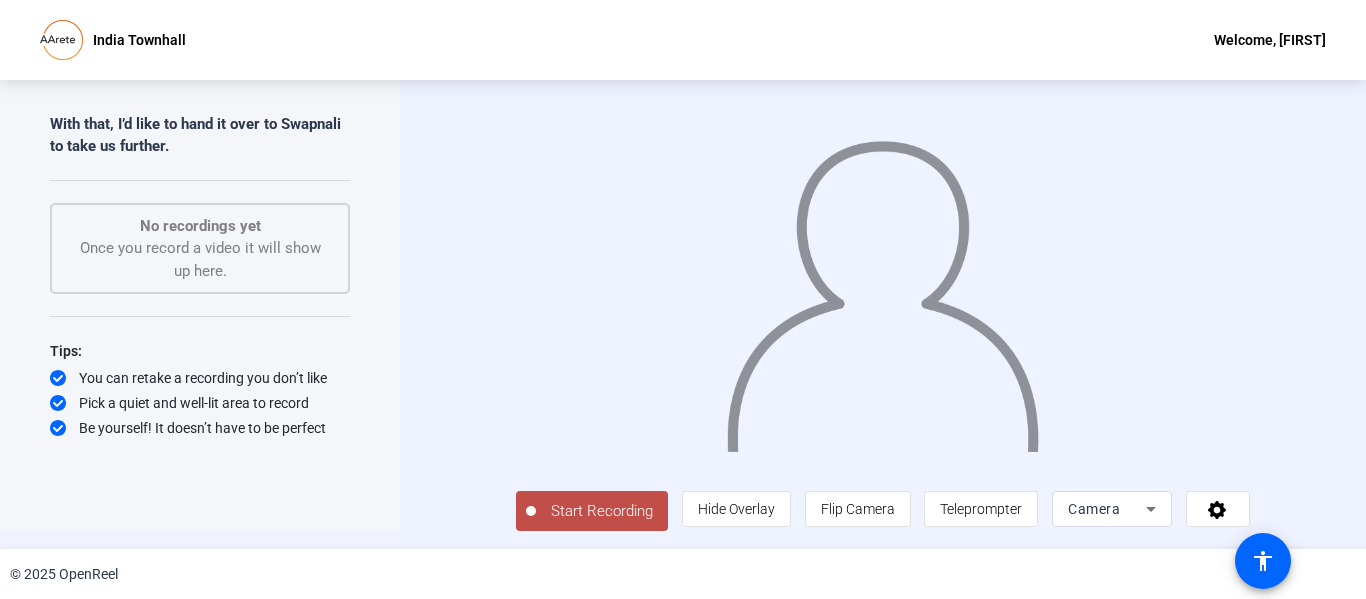 scroll, scrollTop: 42, scrollLeft: 0, axis: vertical 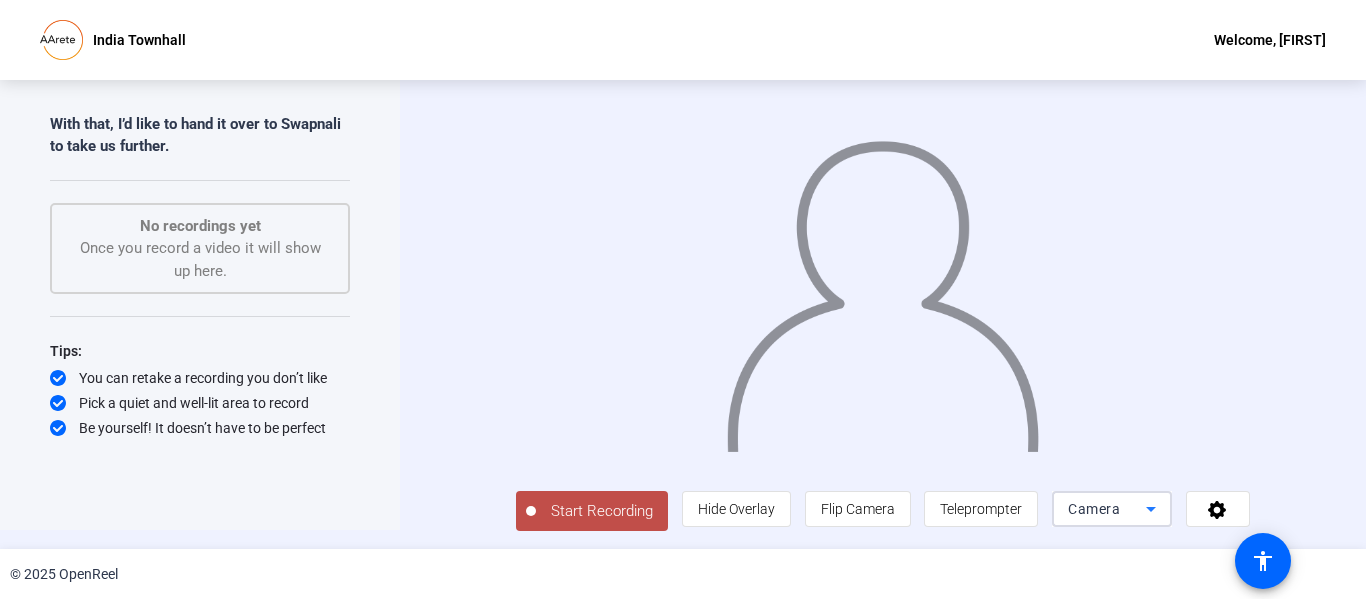 click on "Camera" at bounding box center [1107, 509] 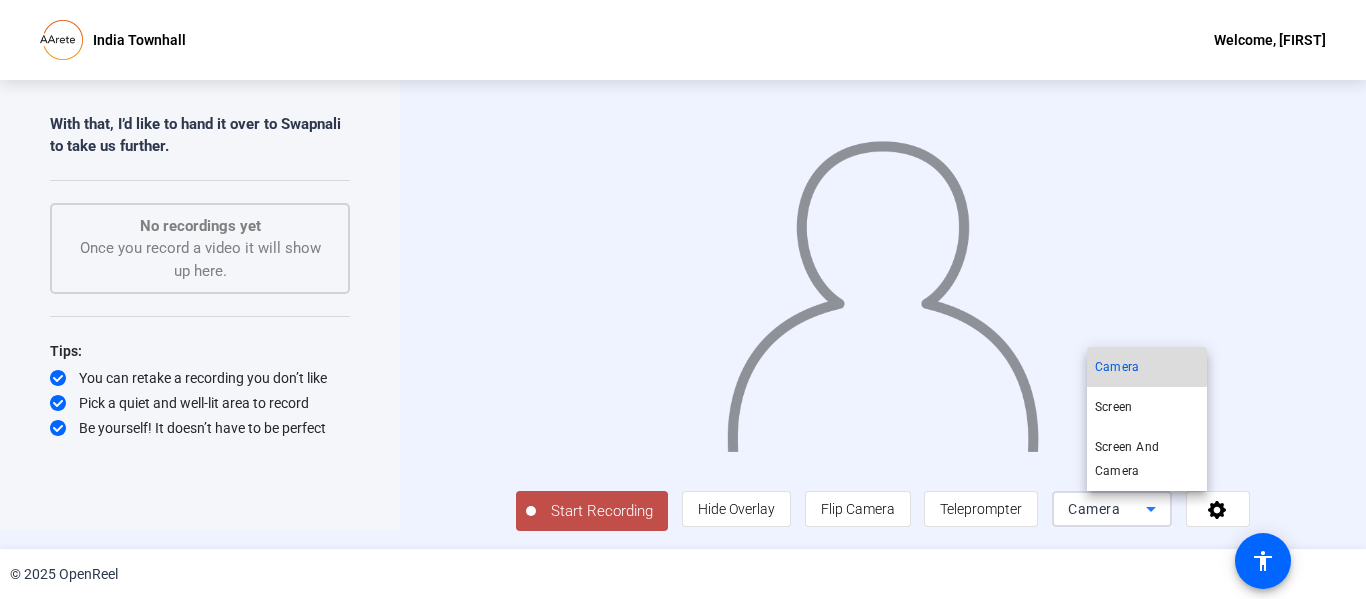 click on "Camera" at bounding box center [1117, 367] 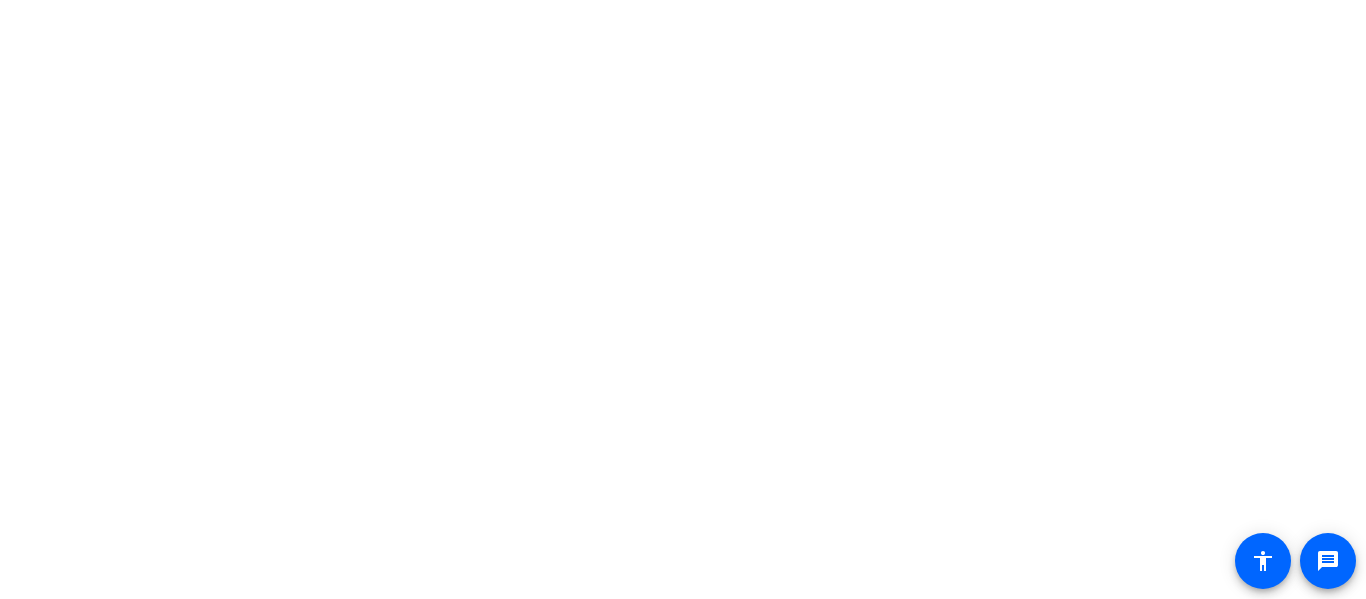 scroll, scrollTop: 0, scrollLeft: 0, axis: both 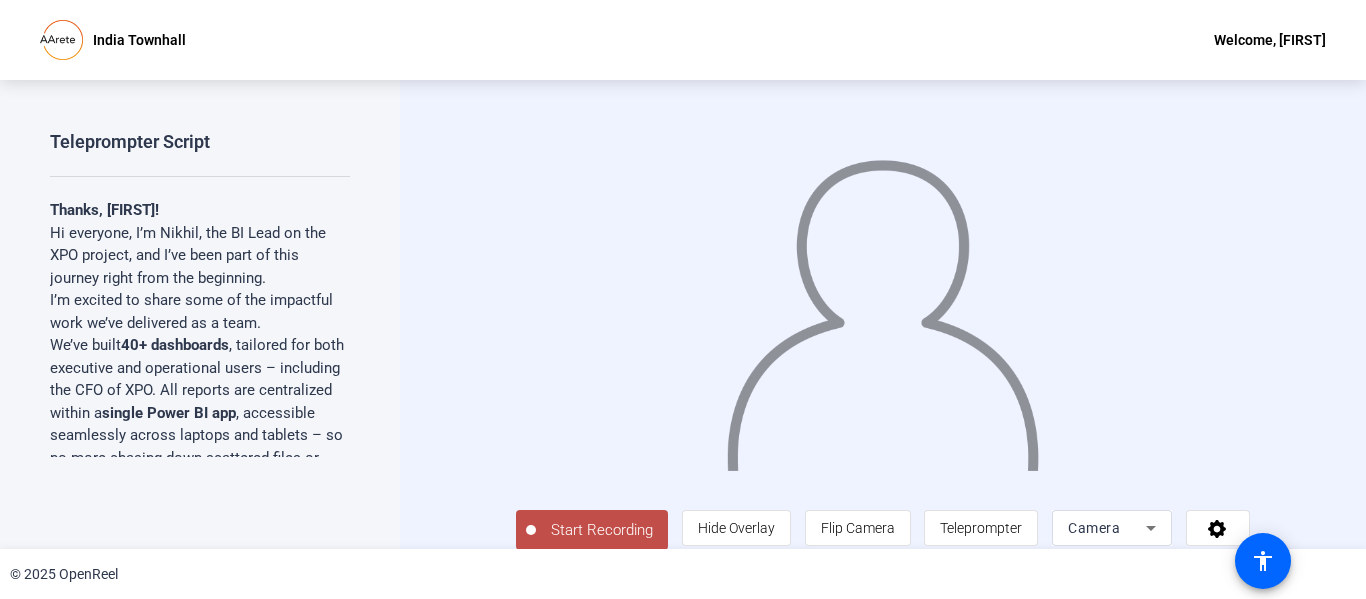click on "Start Recording  person  Hide Overlay flip Flip Camera article  Teleprompter Camera" at bounding box center (883, 314) 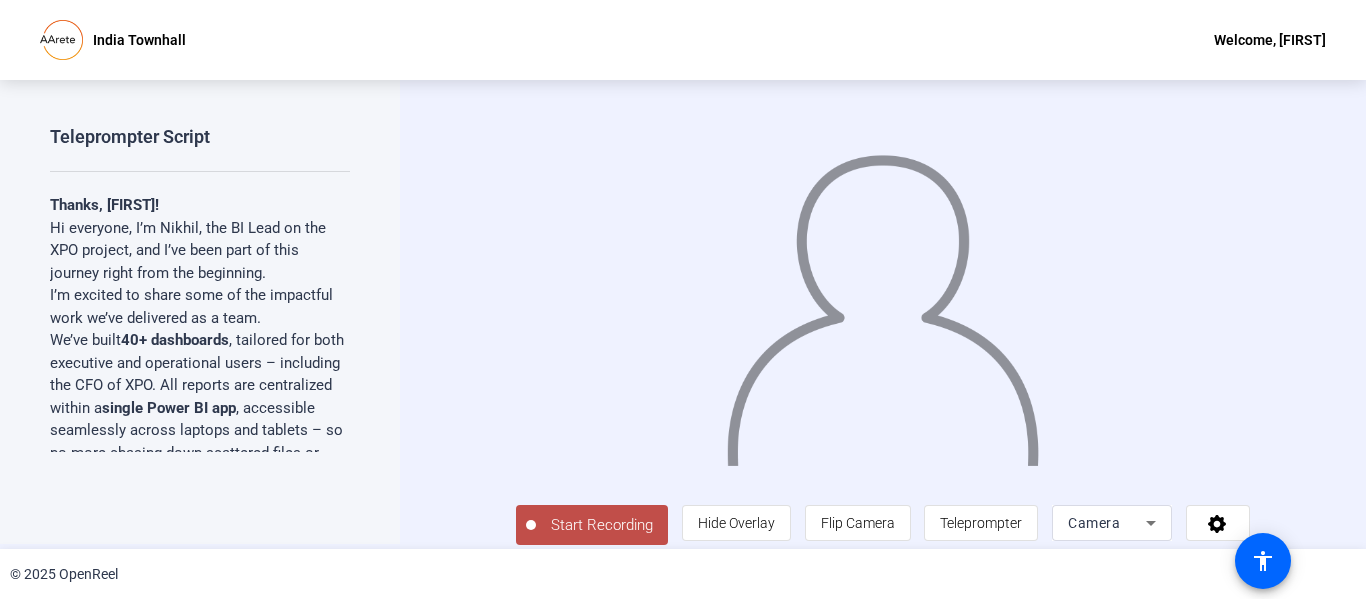 scroll, scrollTop: 2, scrollLeft: 0, axis: vertical 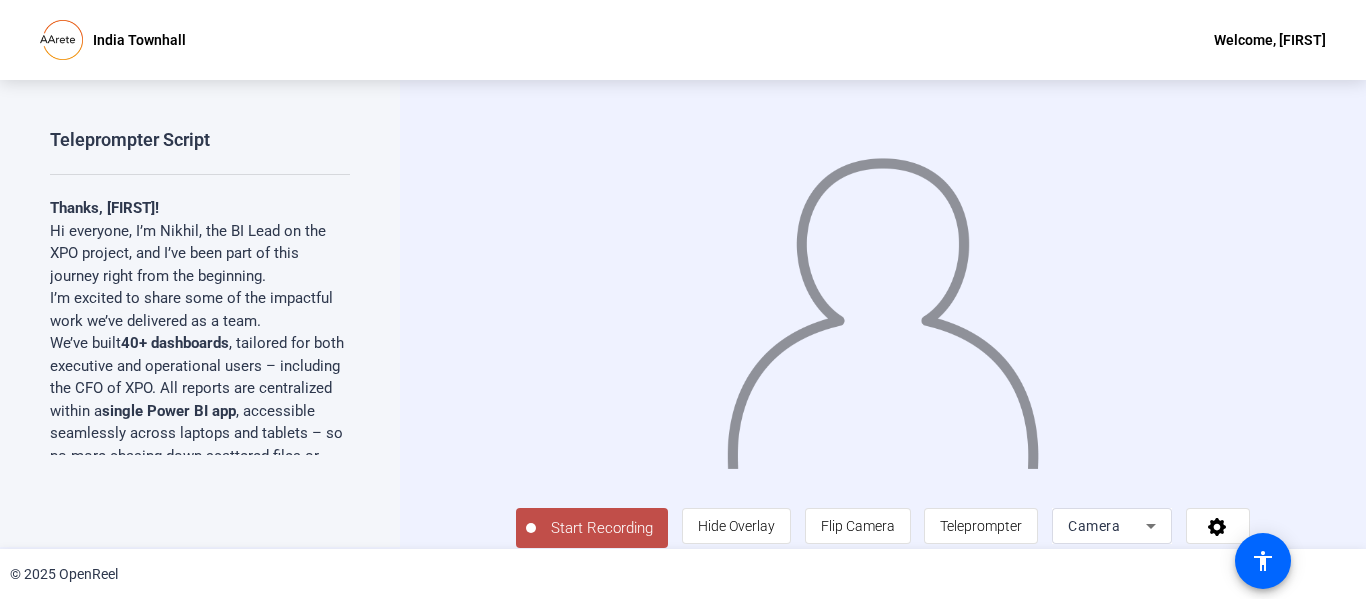 drag, startPoint x: 1360, startPoint y: 476, endPoint x: 922, endPoint y: 20, distance: 632.28156 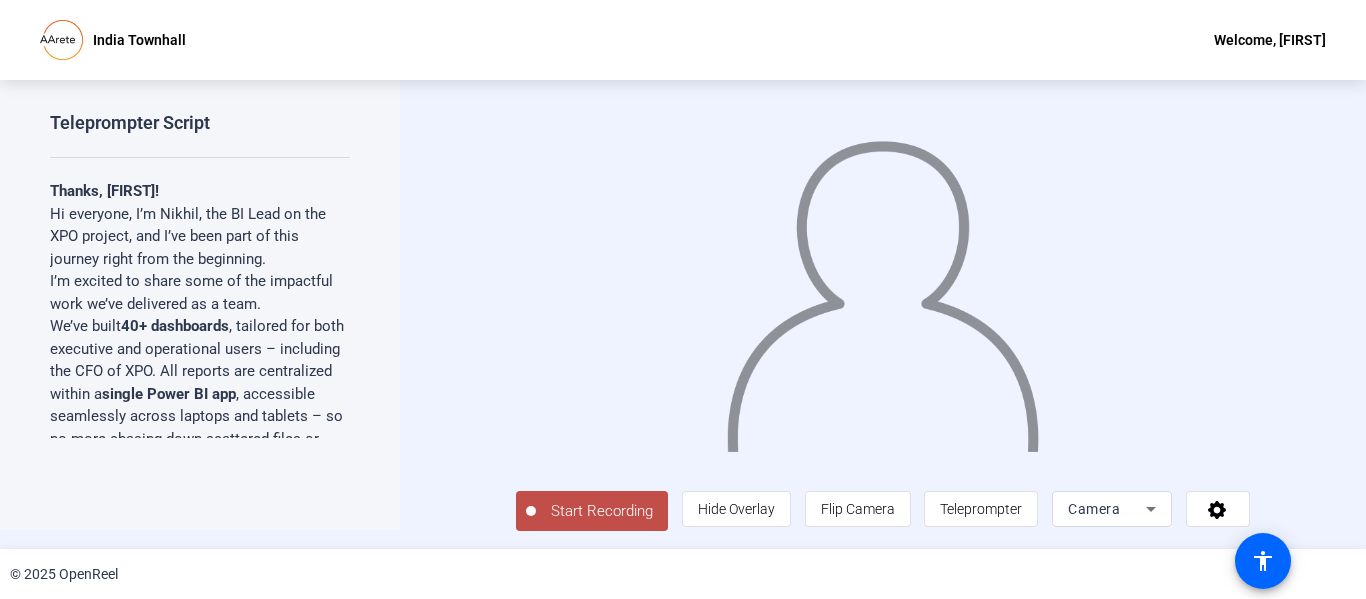 click on "Start Recording  person  Hide Overlay flip Flip Camera article  Teleprompter Camera" at bounding box center [883, 295] 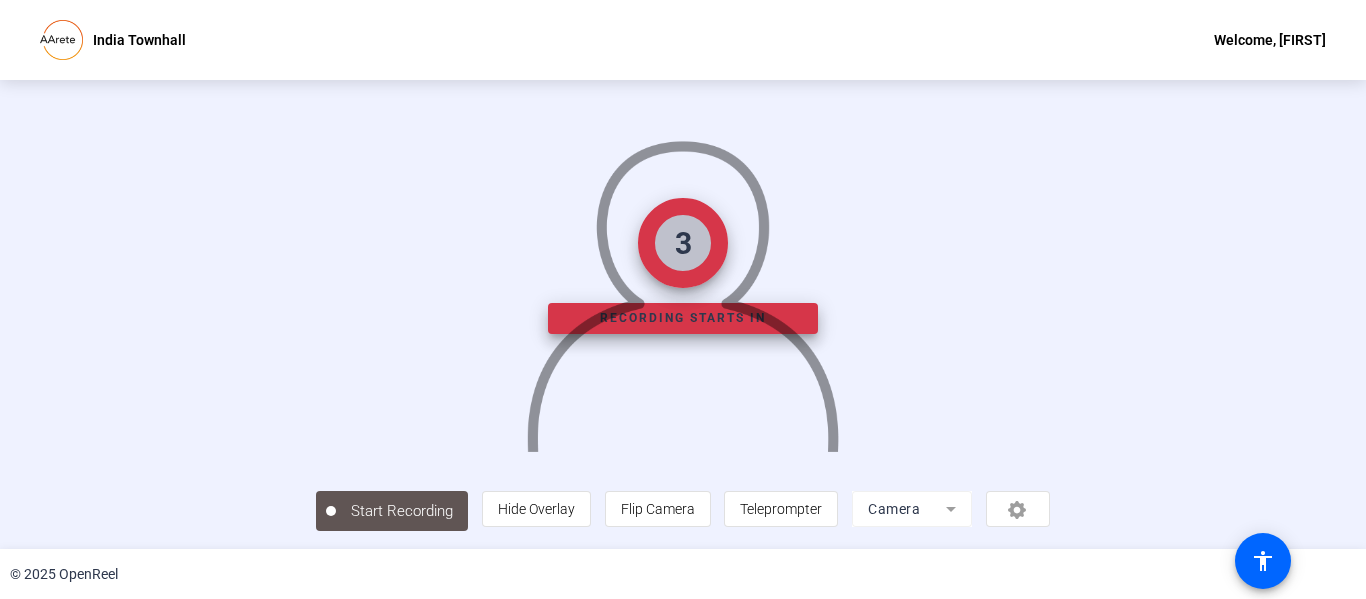 scroll, scrollTop: 0, scrollLeft: 0, axis: both 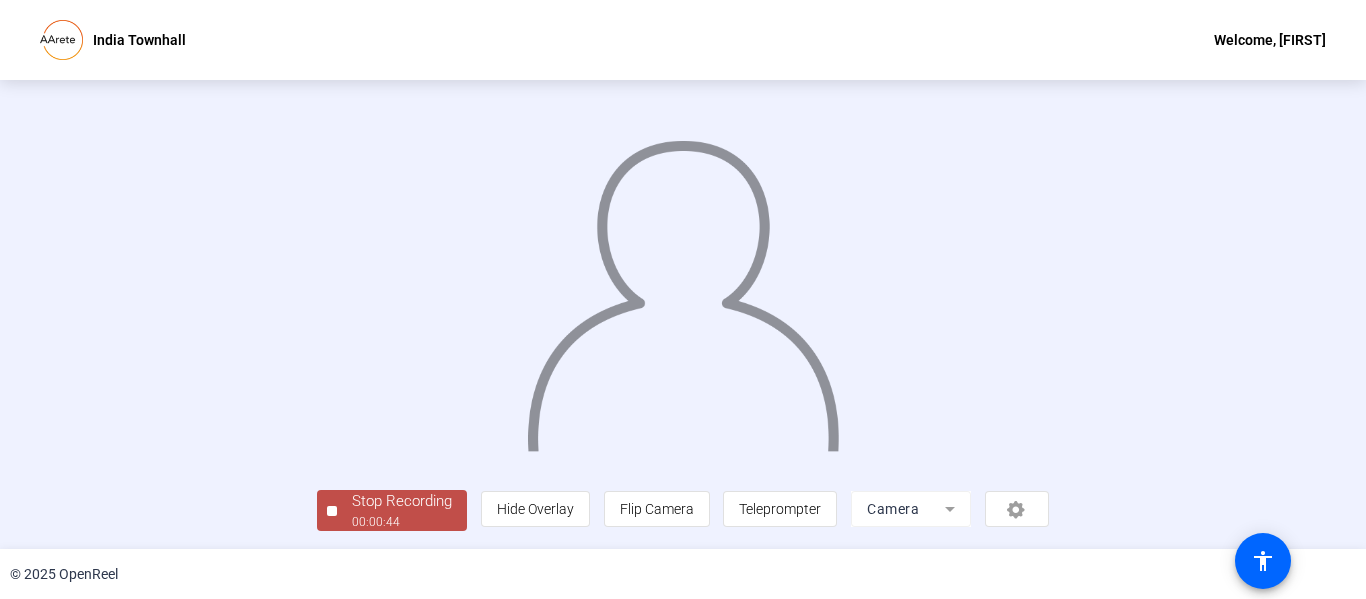 click on "00:00:44" at bounding box center (402, 522) 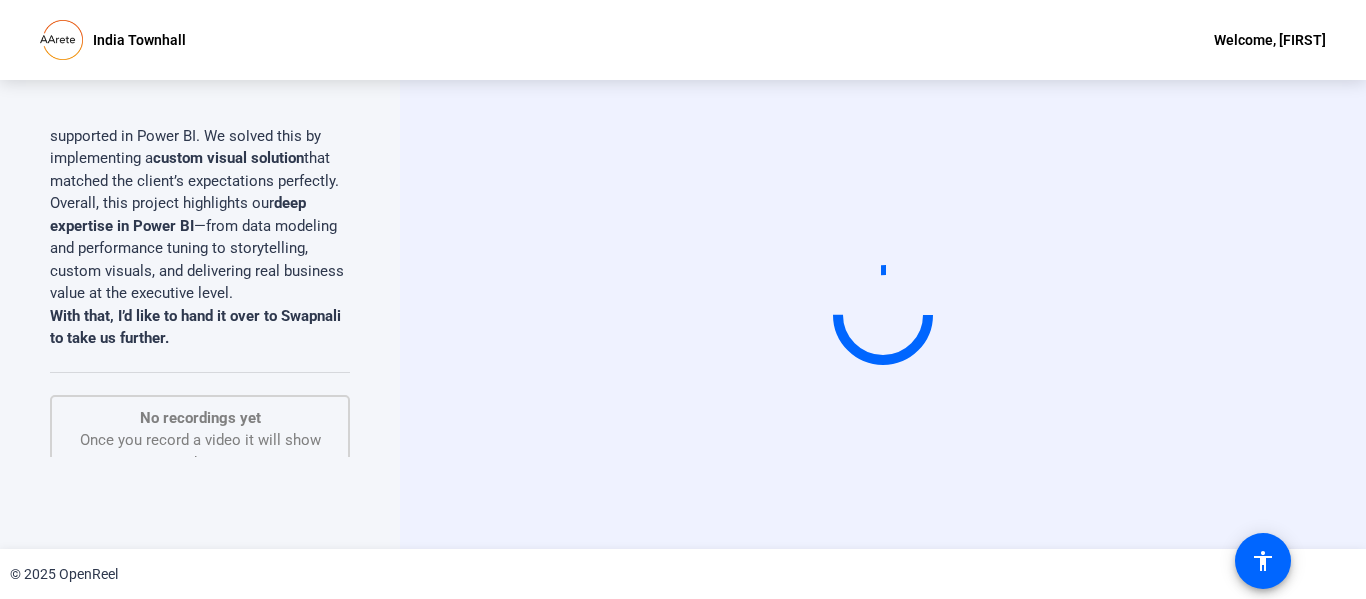 scroll, scrollTop: 1260, scrollLeft: 0, axis: vertical 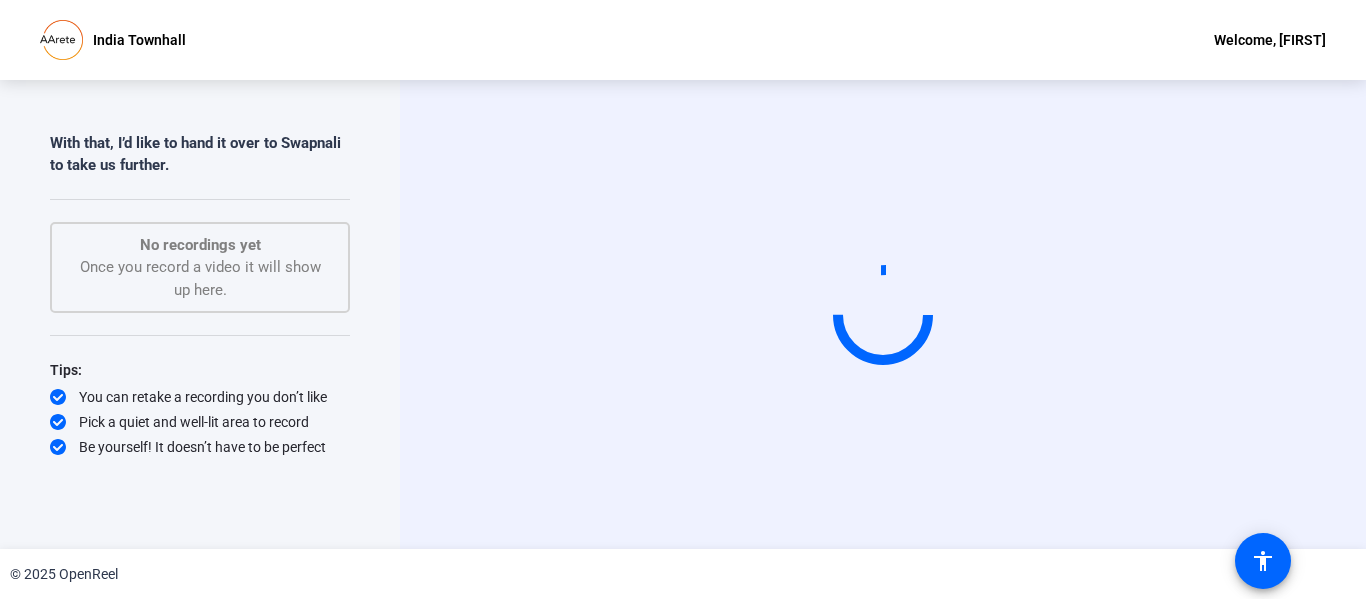 click on "Start Recording" at bounding box center [883, 314] 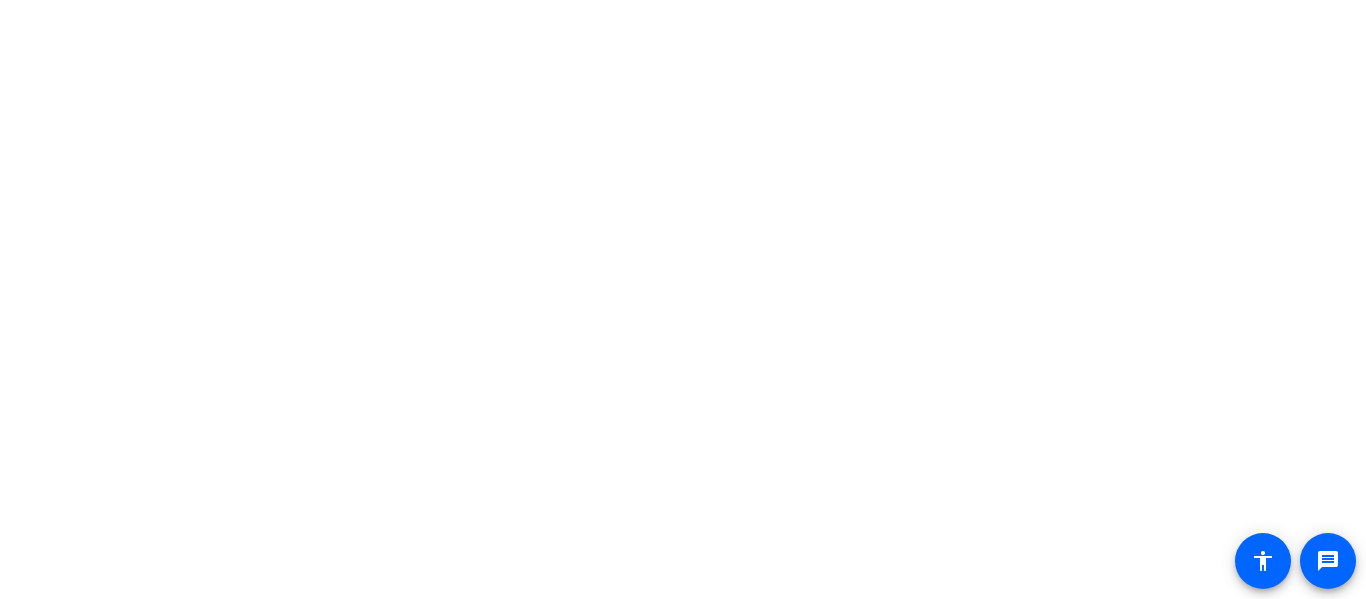 scroll, scrollTop: 0, scrollLeft: 0, axis: both 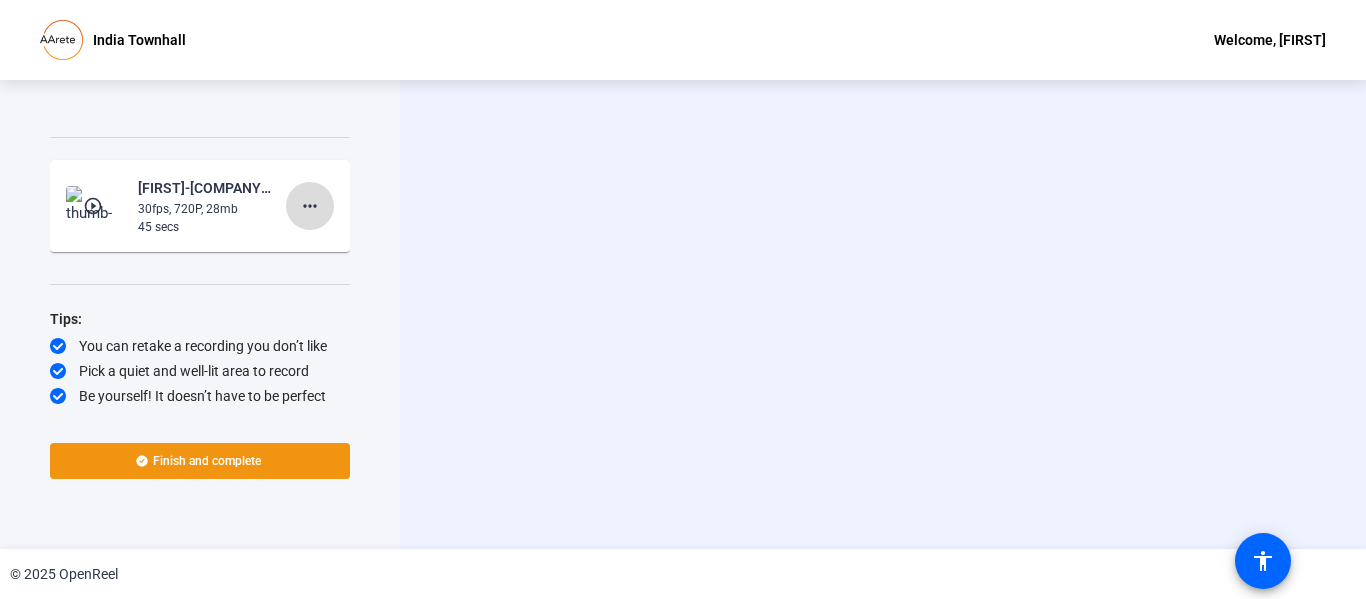 click on "more_horiz" at bounding box center [310, 206] 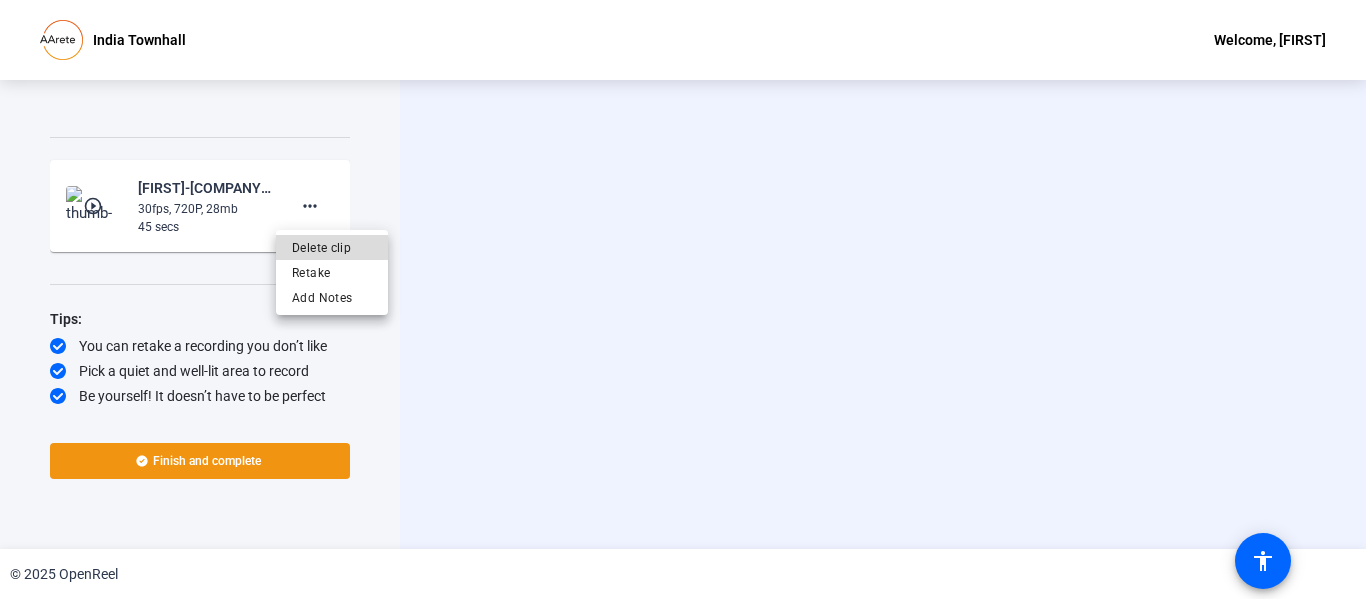 click on "Delete clip" at bounding box center (332, 247) 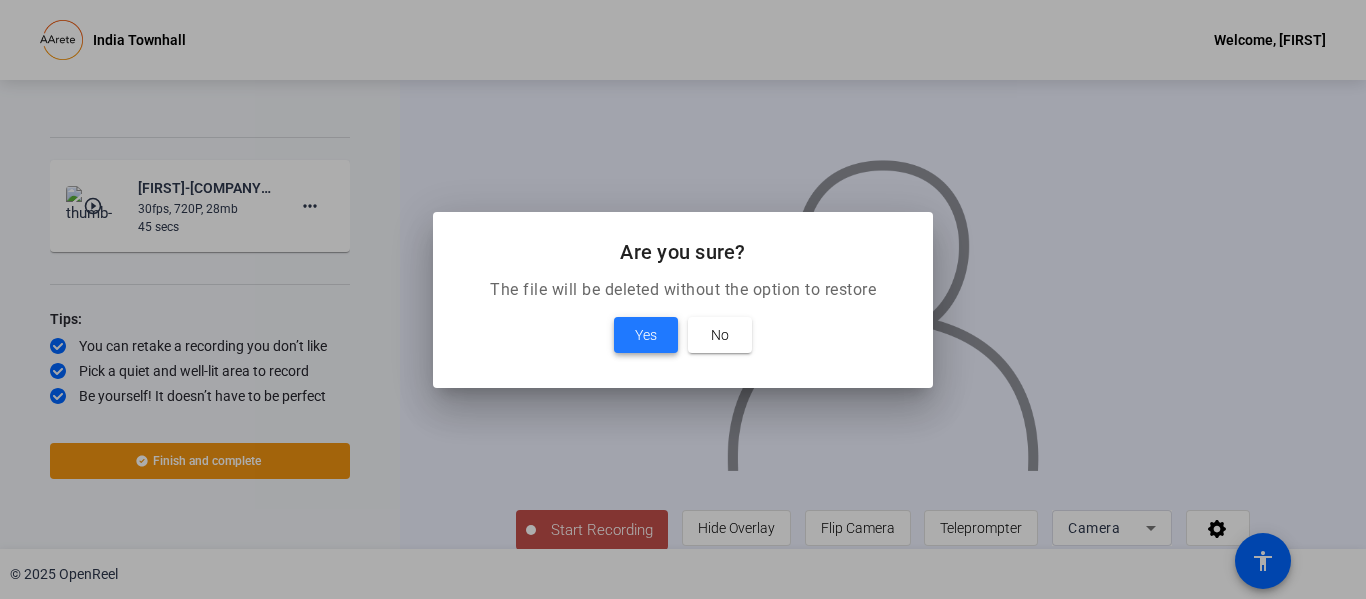 click on "Yes" at bounding box center (646, 335) 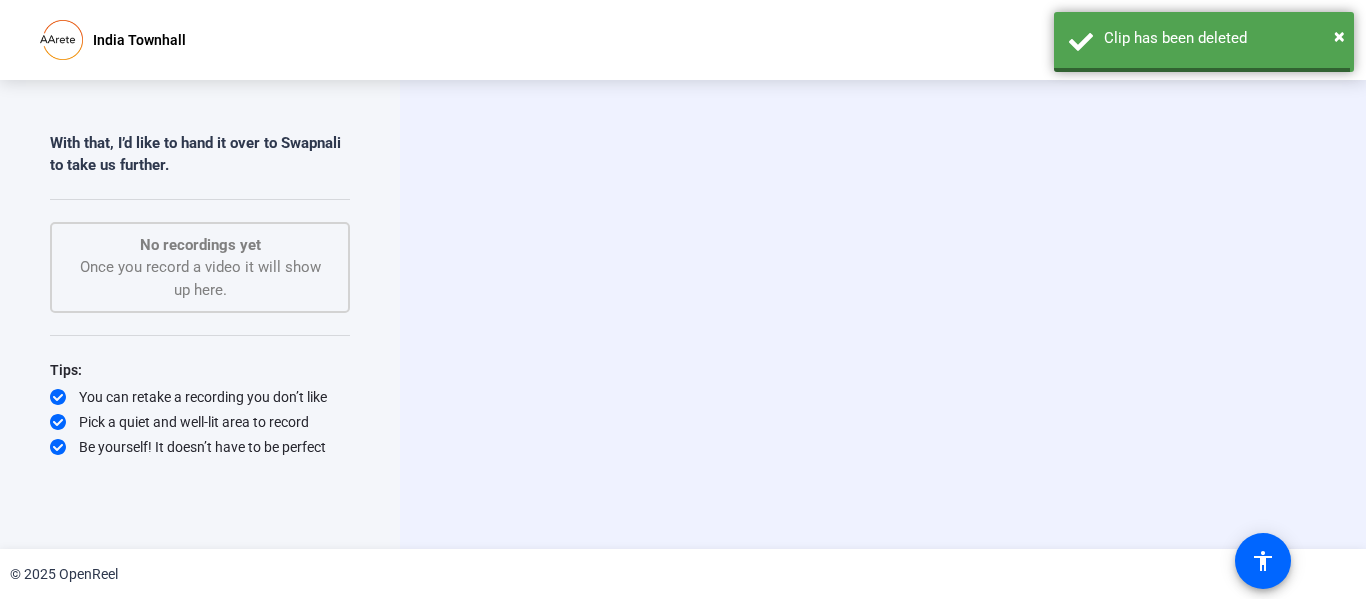 scroll, scrollTop: 1260, scrollLeft: 0, axis: vertical 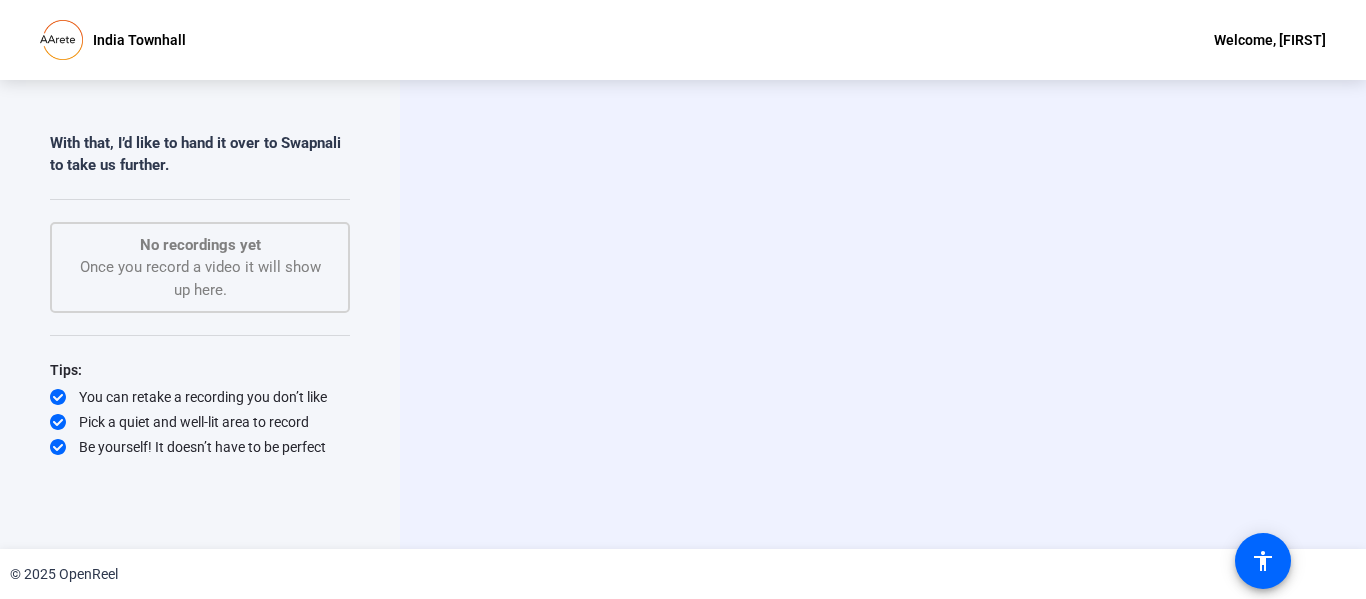 click on "Start Recording  person  Hide Overlay flip Flip Camera article  Teleprompter Camera" at bounding box center [883, 314] 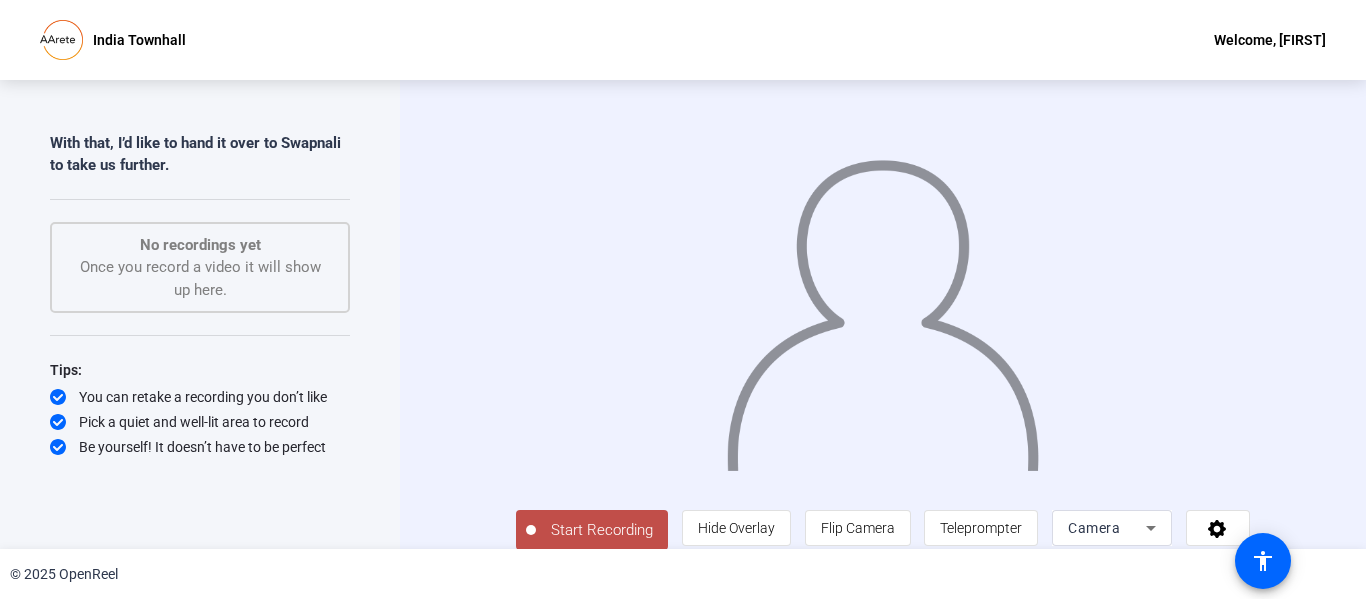 scroll, scrollTop: 42, scrollLeft: 0, axis: vertical 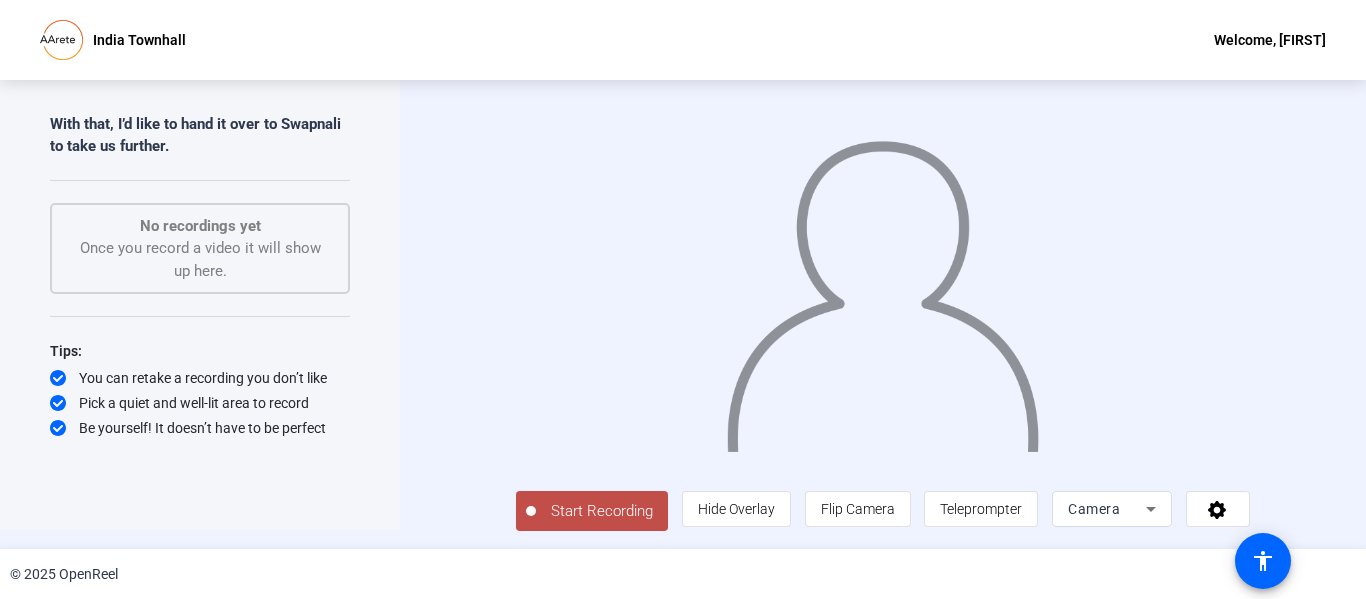 click on "Start Recording" at bounding box center [602, 511] 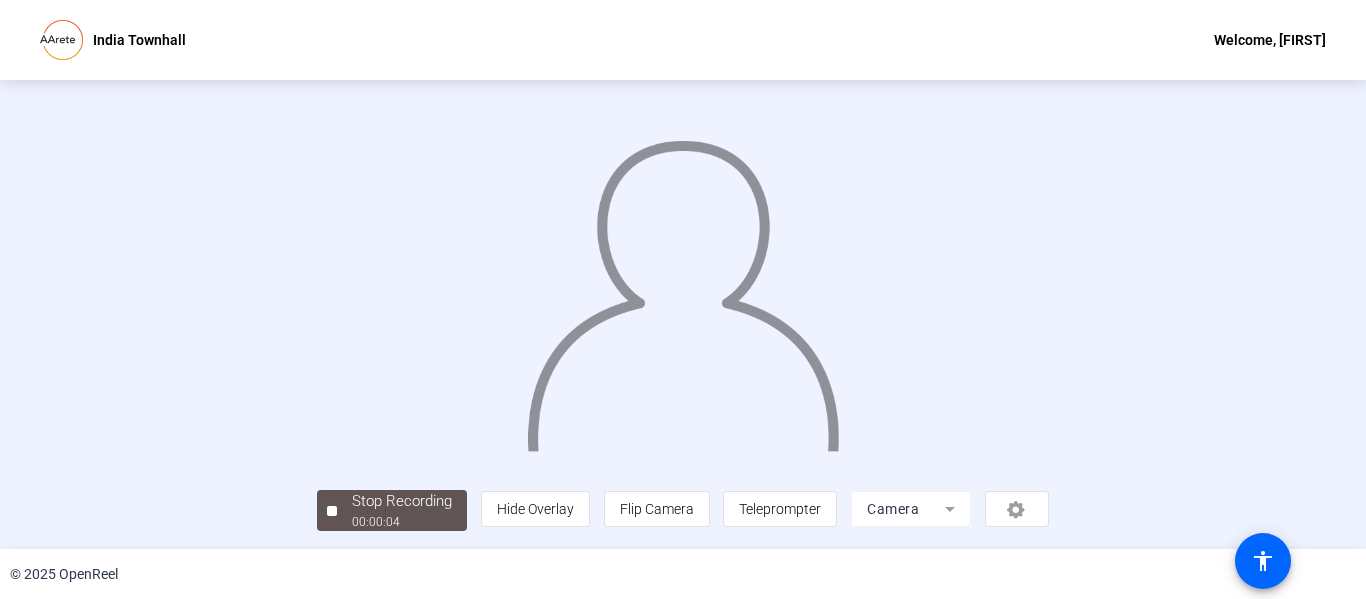 scroll, scrollTop: 126, scrollLeft: 0, axis: vertical 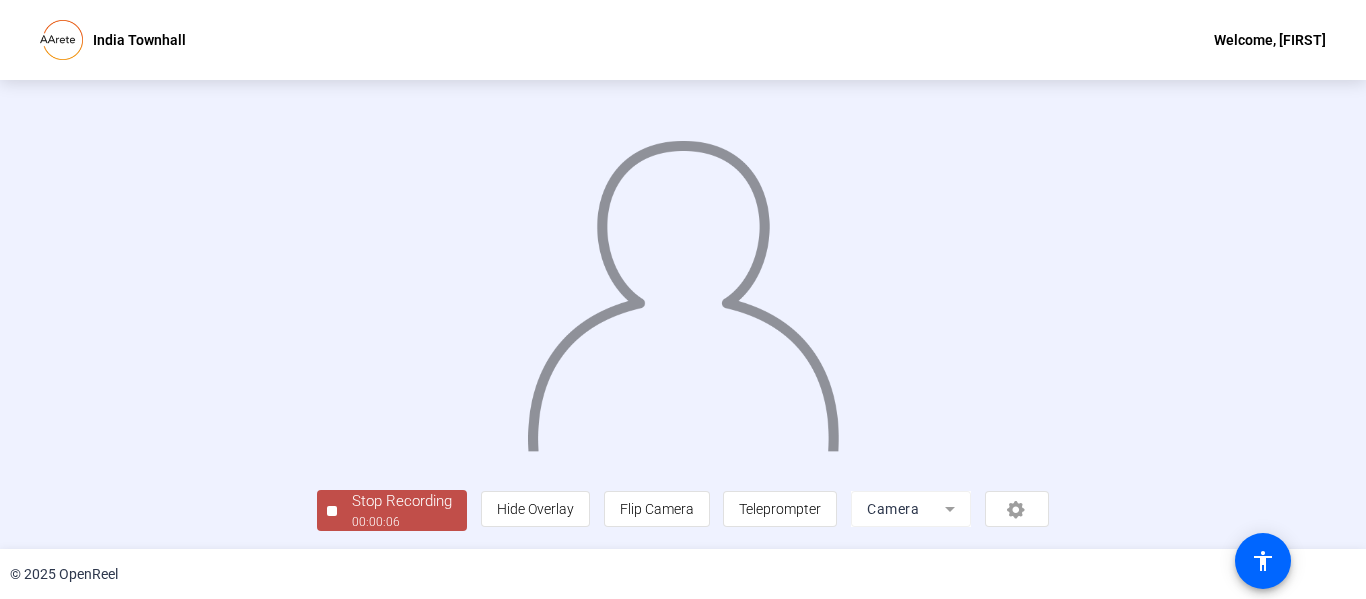 click on "Teleprompter Script Thanks, [FIRST]! Hi everyone, I’m [FIRST], the BI Lead on the [COMPANY] project, and I’ve been part of this journey right from the beginning. I’m excited to share some of the impactful work we’ve delivered as a team. We’ve built  40+ dashboards , tailored for both executive and operational users – including the CFO of [COMPANY]. All reports are centralized within a  single Power BI app , accessible seamlessly across laptops and tablets – so no more chasing down scattered files or juggling folders. A key part of our success was the  integration of Power BI with Snowflake Cloud , where we built moderate to complex  semantic models . One standout feature is our  version-based historical data modeling  – using an “as-of” date selector, users can access accurate historical snapshots. To support this, we also implemented smart  DAX logic performance and responsiveness  of the reports. We placed a strong focus on  data storytelling drill-through functionality . . To address this, we built" at bounding box center (683, 314) 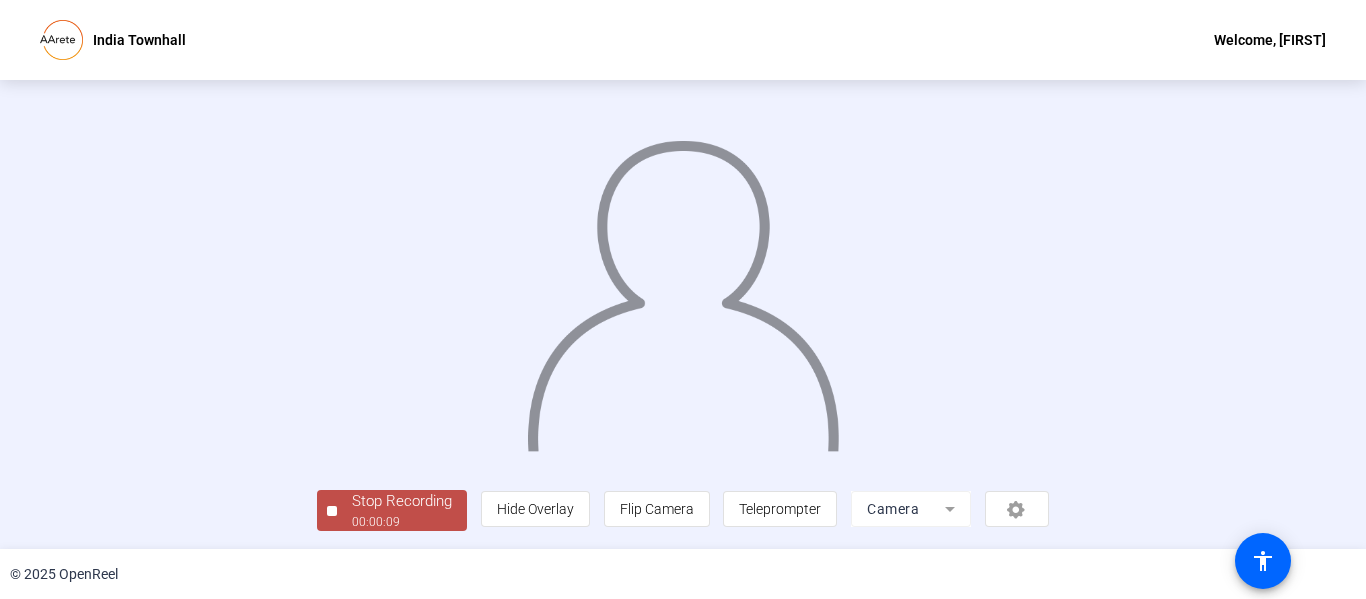 click on "00:00:09" at bounding box center [402, 522] 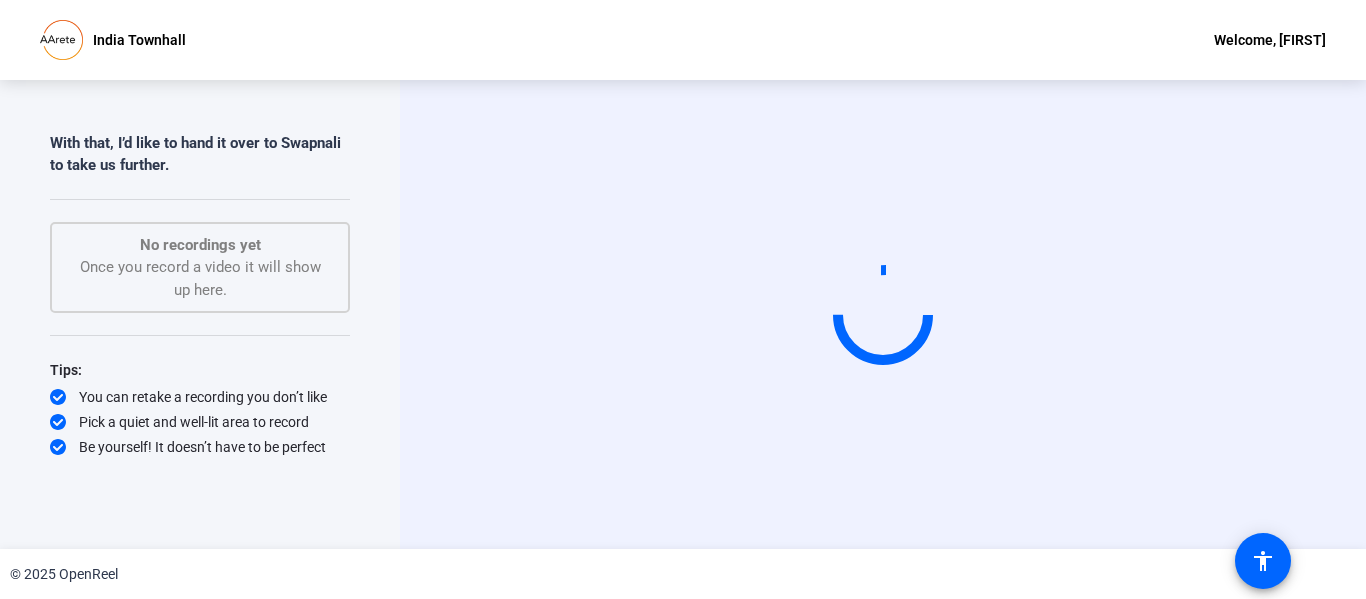 scroll, scrollTop: 0, scrollLeft: 0, axis: both 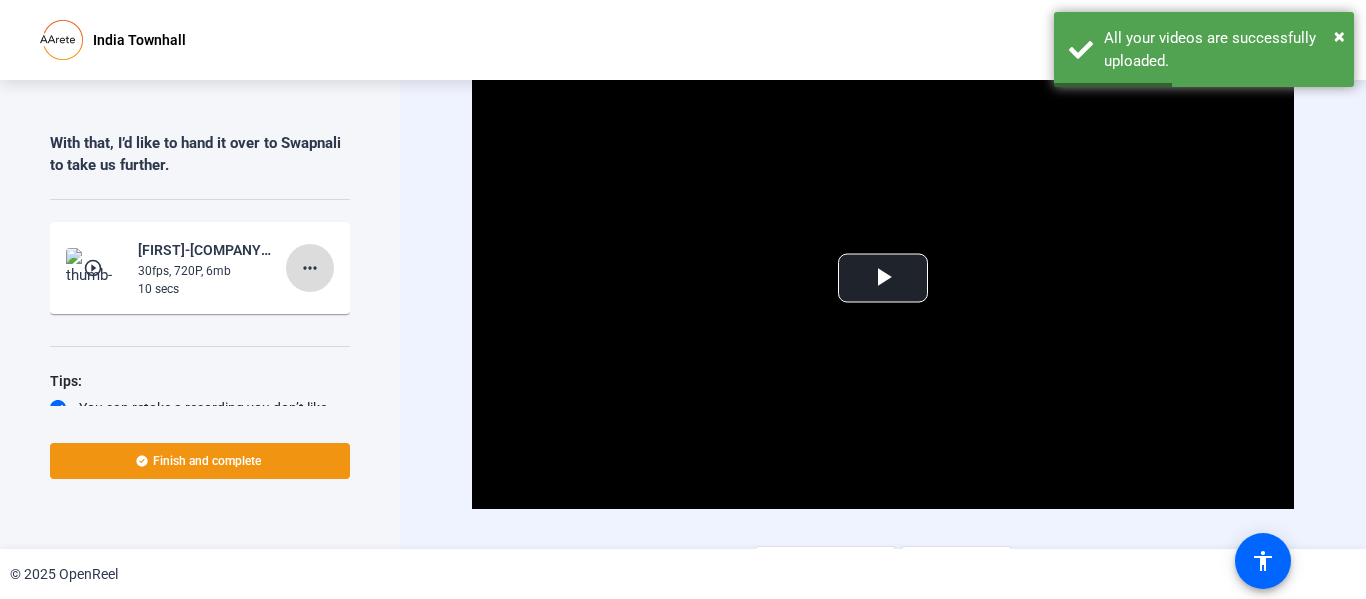 click on "more_horiz" at bounding box center [310, 268] 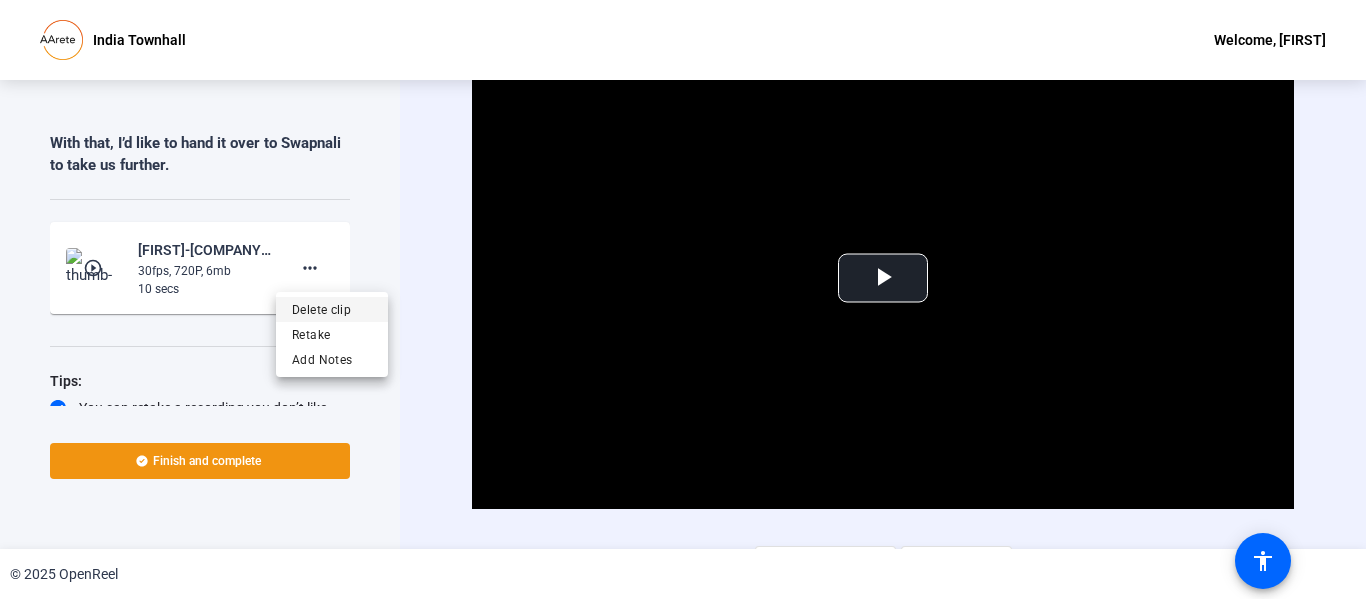 click on "Delete clip" at bounding box center (332, 309) 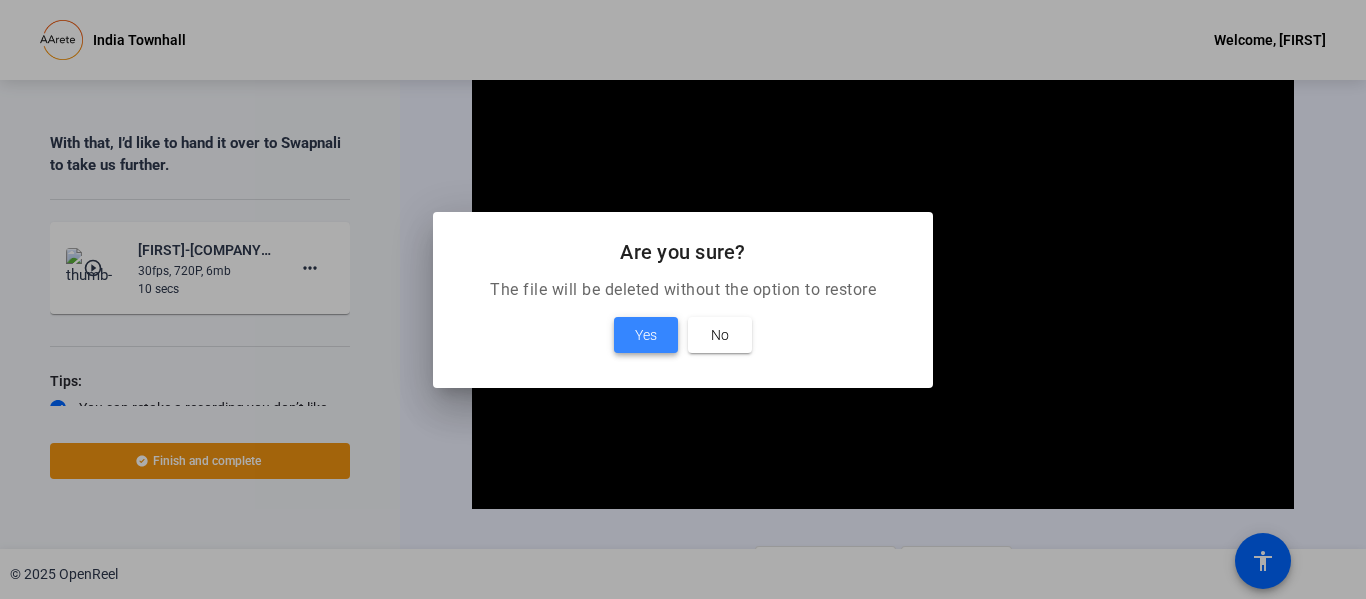 click at bounding box center (646, 335) 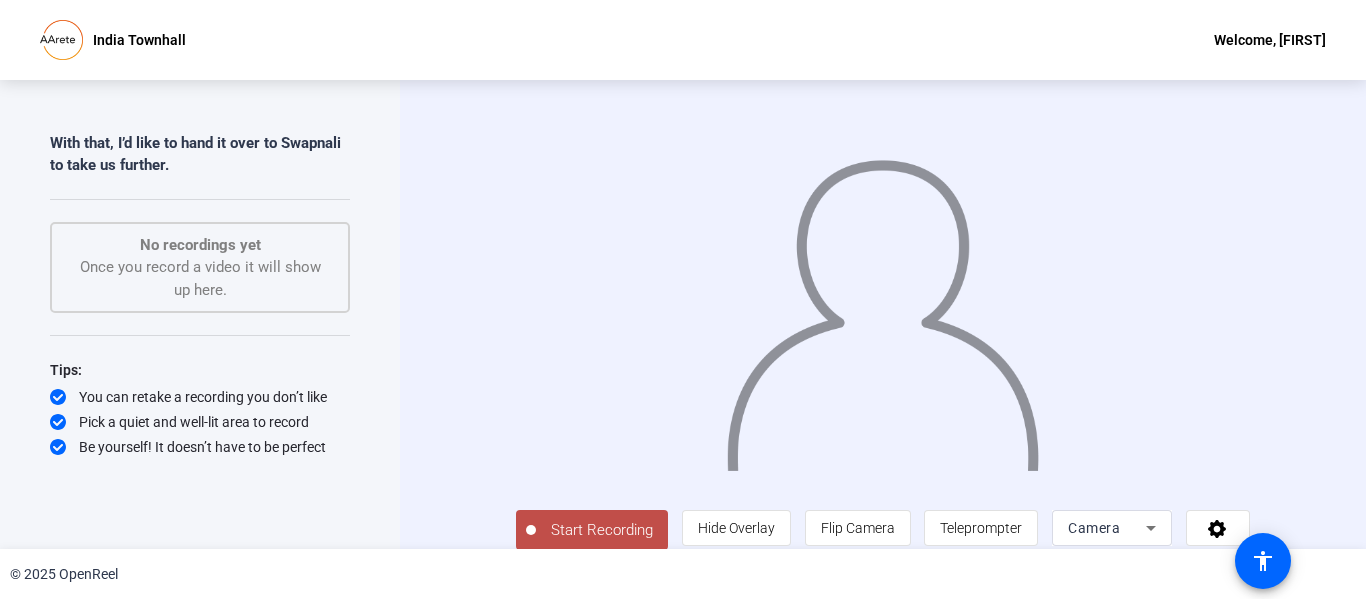 drag, startPoint x: 1363, startPoint y: 363, endPoint x: 974, endPoint y: 92, distance: 474.0907 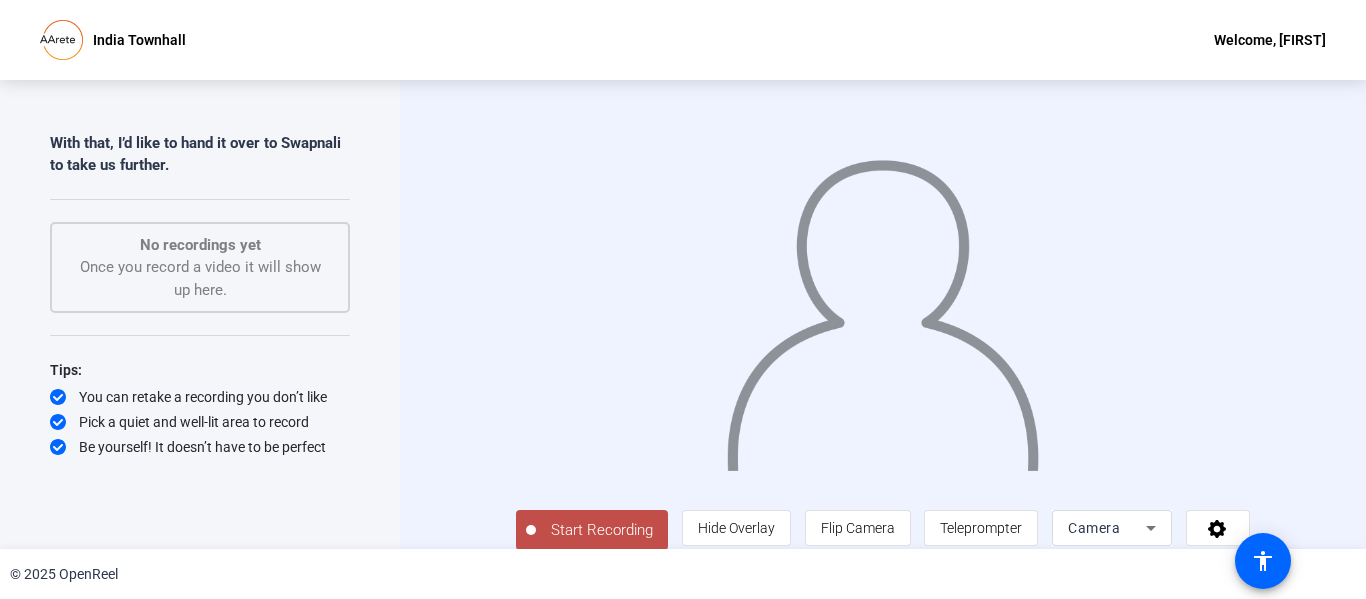 click on "Start Recording" at bounding box center (592, 530) 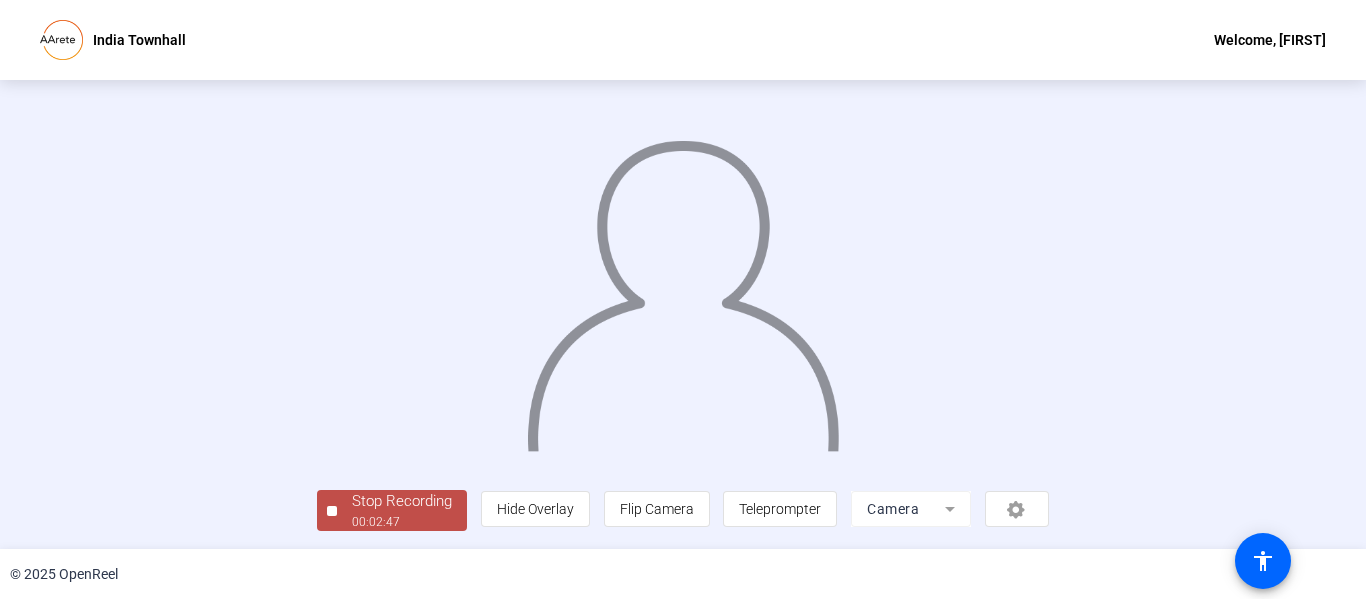 scroll, scrollTop: 126, scrollLeft: 0, axis: vertical 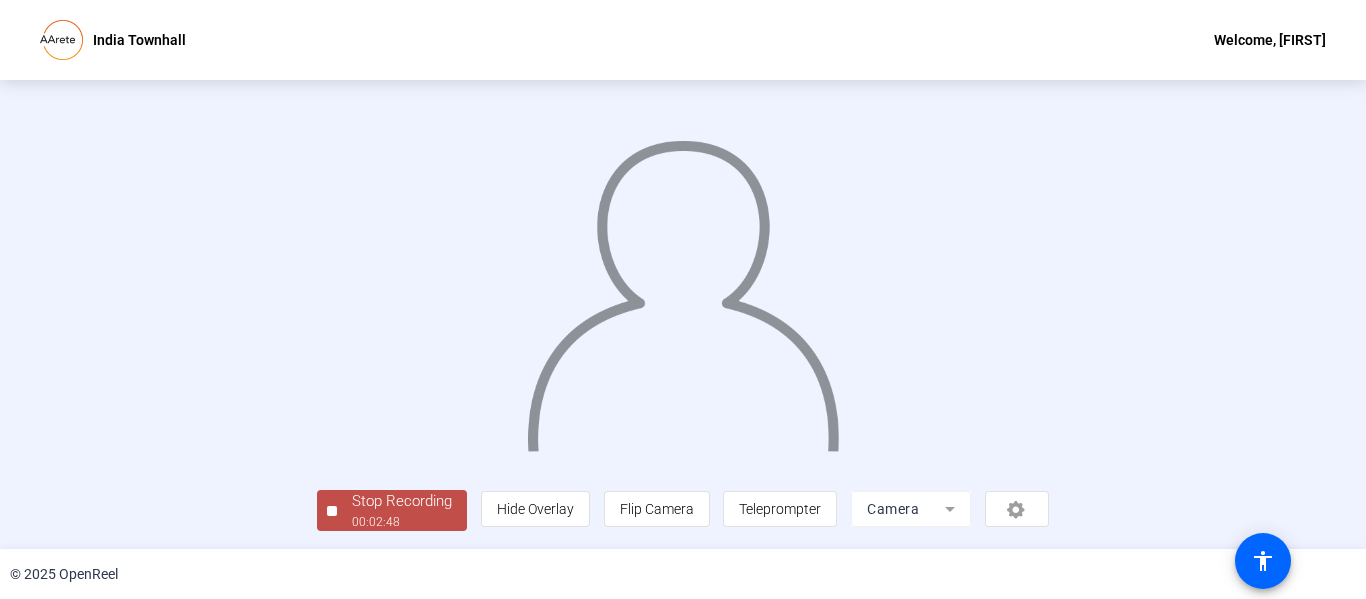 click on "00:02:48" at bounding box center [402, 522] 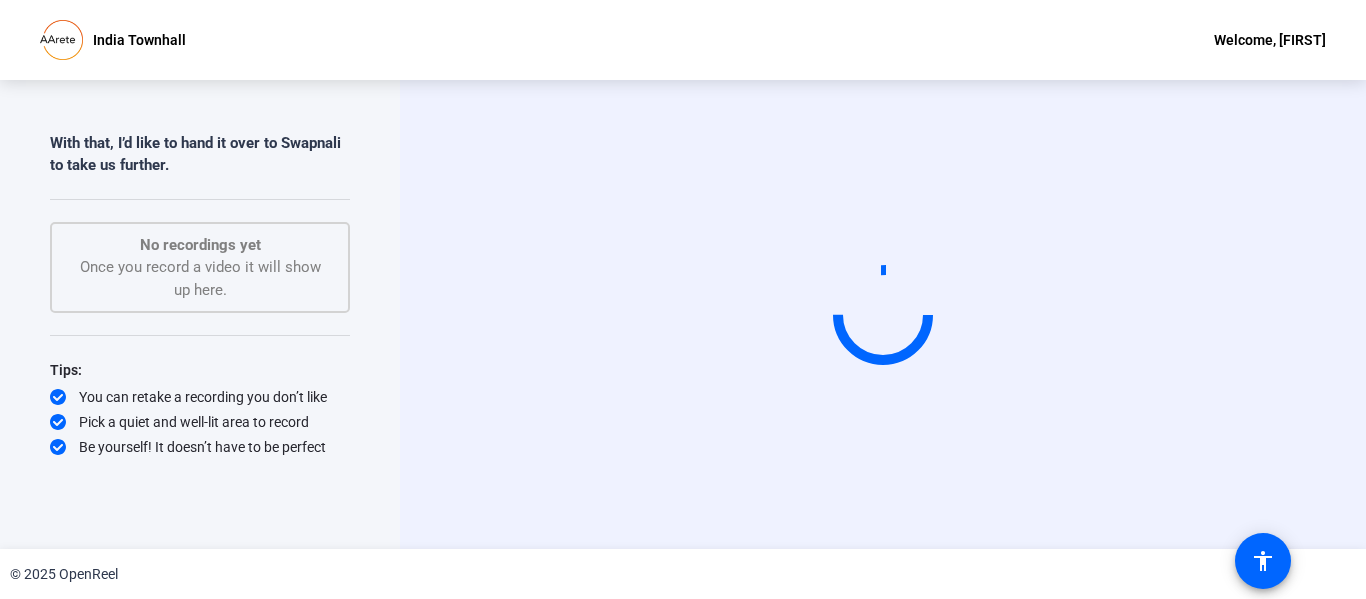 scroll, scrollTop: 0, scrollLeft: 0, axis: both 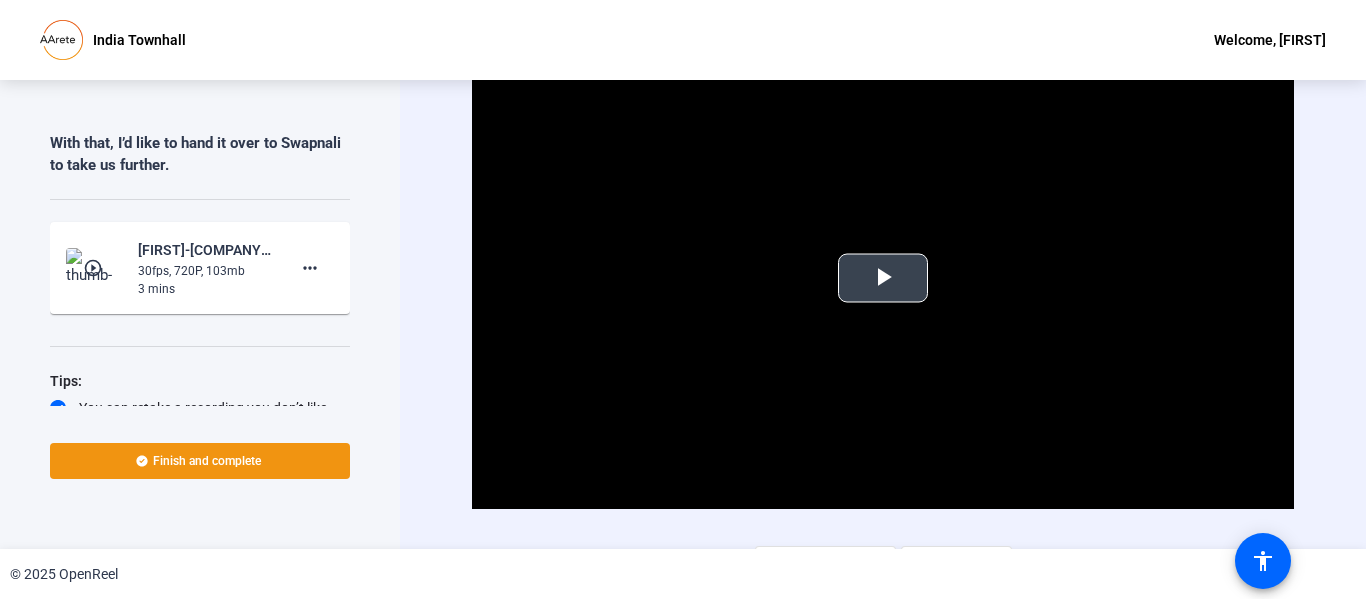 click at bounding box center [883, 278] 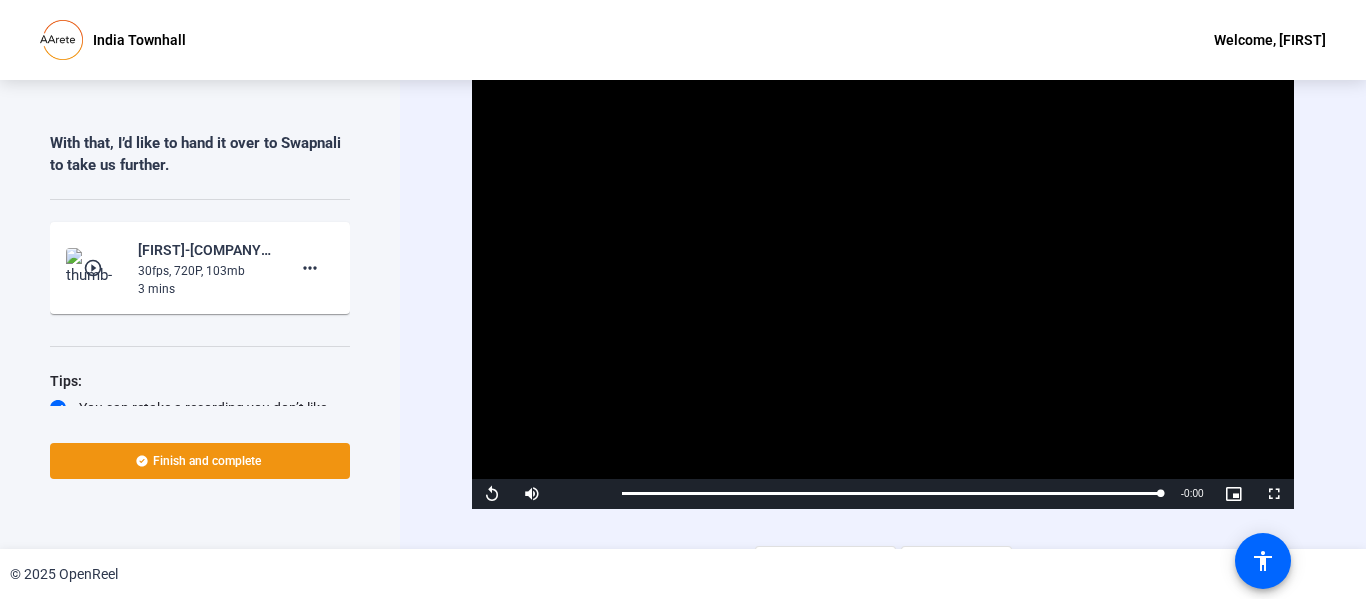 scroll, scrollTop: 37, scrollLeft: 0, axis: vertical 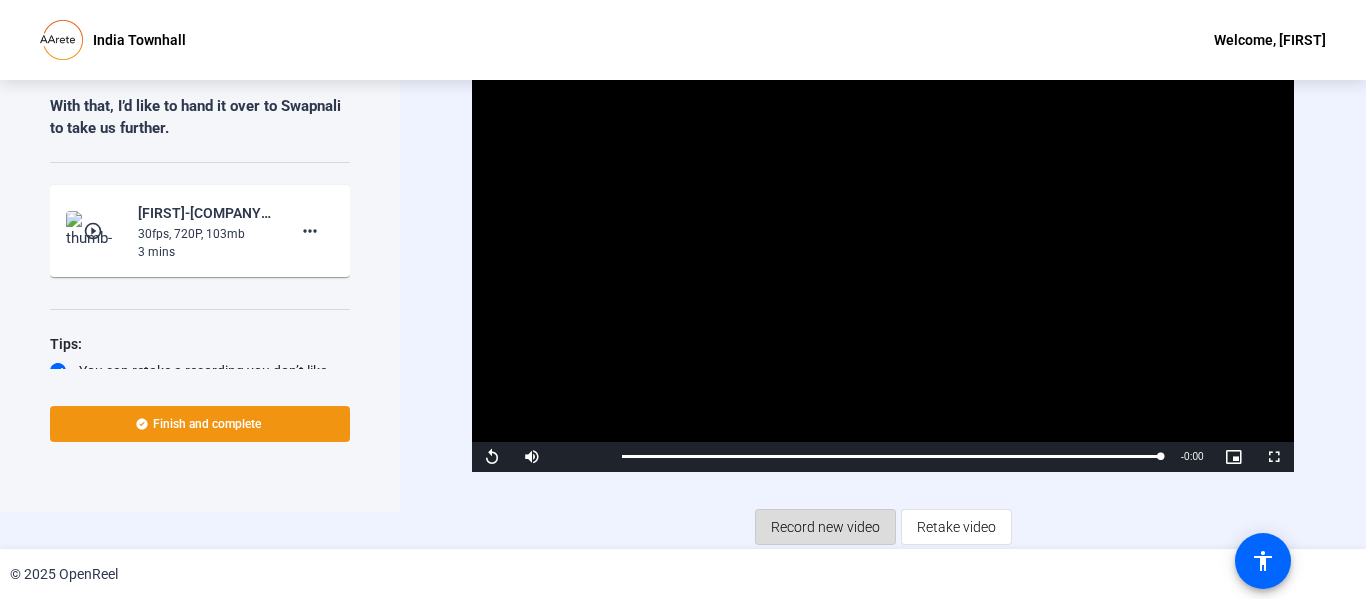 click on "Record new video" at bounding box center [825, 527] 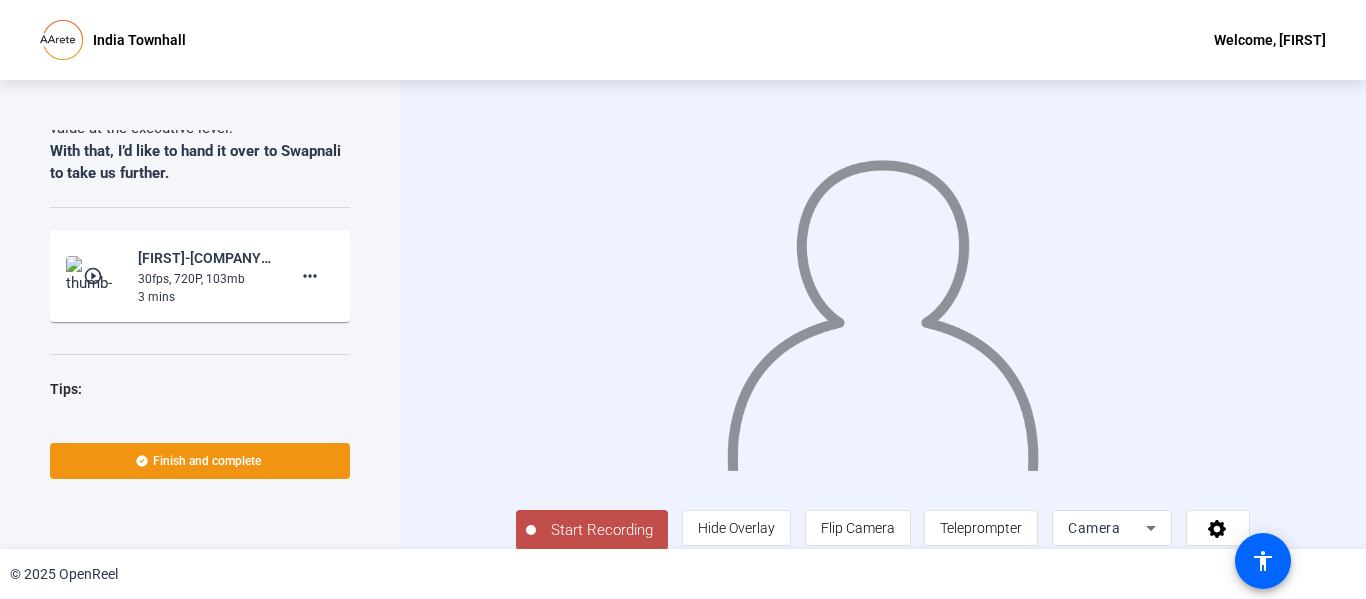 scroll, scrollTop: 1322, scrollLeft: 0, axis: vertical 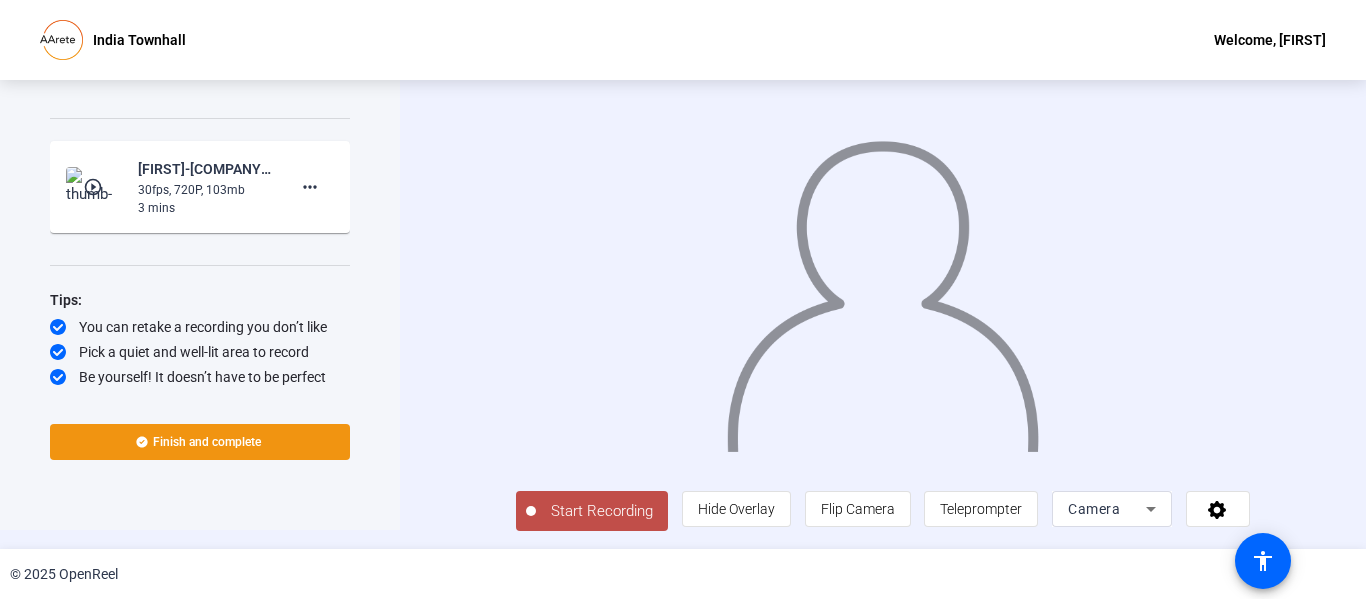 click on "Start Recording" at bounding box center [602, 511] 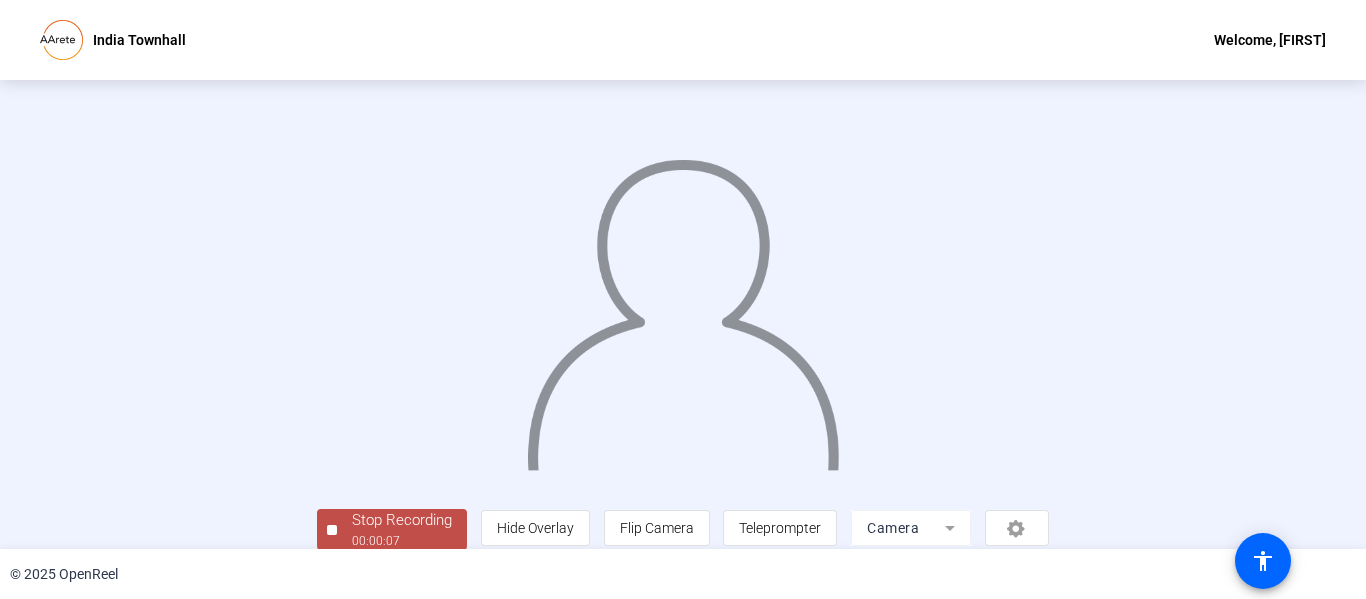 scroll, scrollTop: 126, scrollLeft: 0, axis: vertical 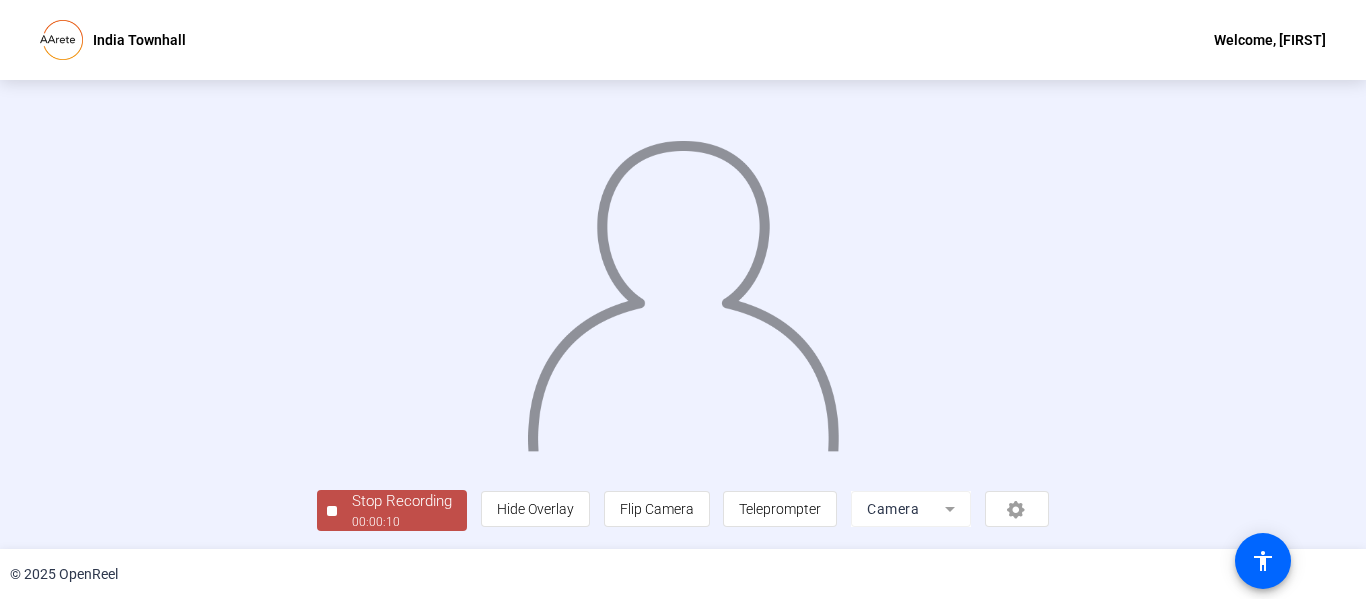 click on "00:00:10" at bounding box center (402, 522) 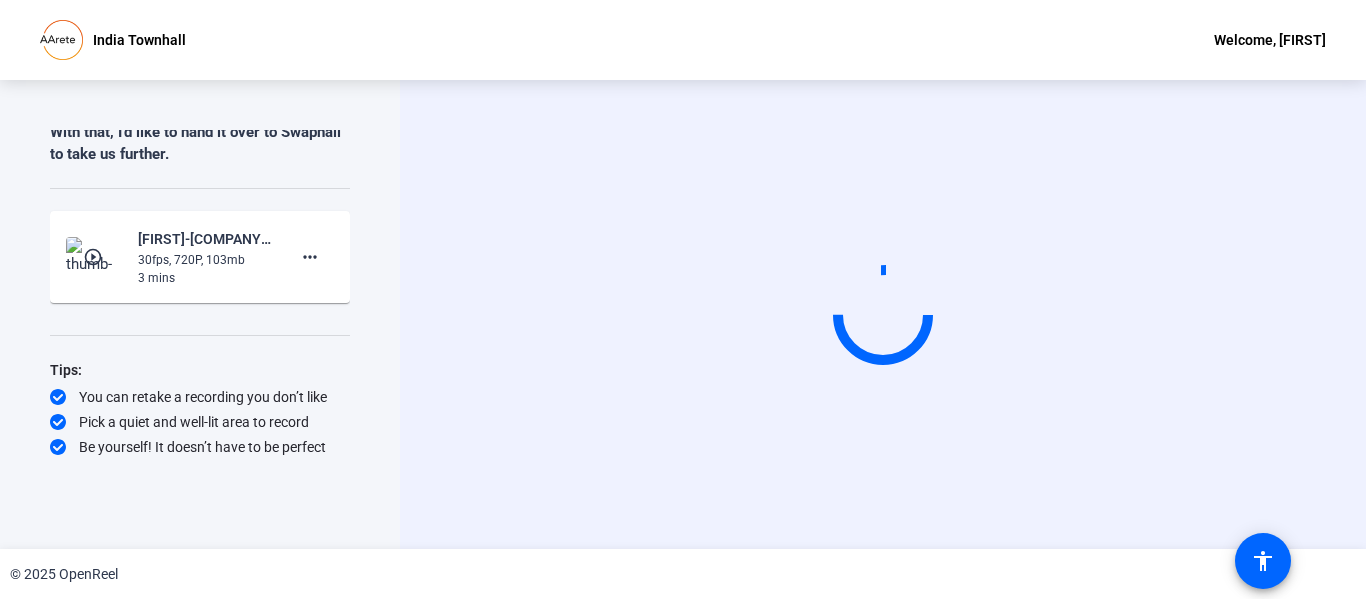 scroll, scrollTop: 1271, scrollLeft: 0, axis: vertical 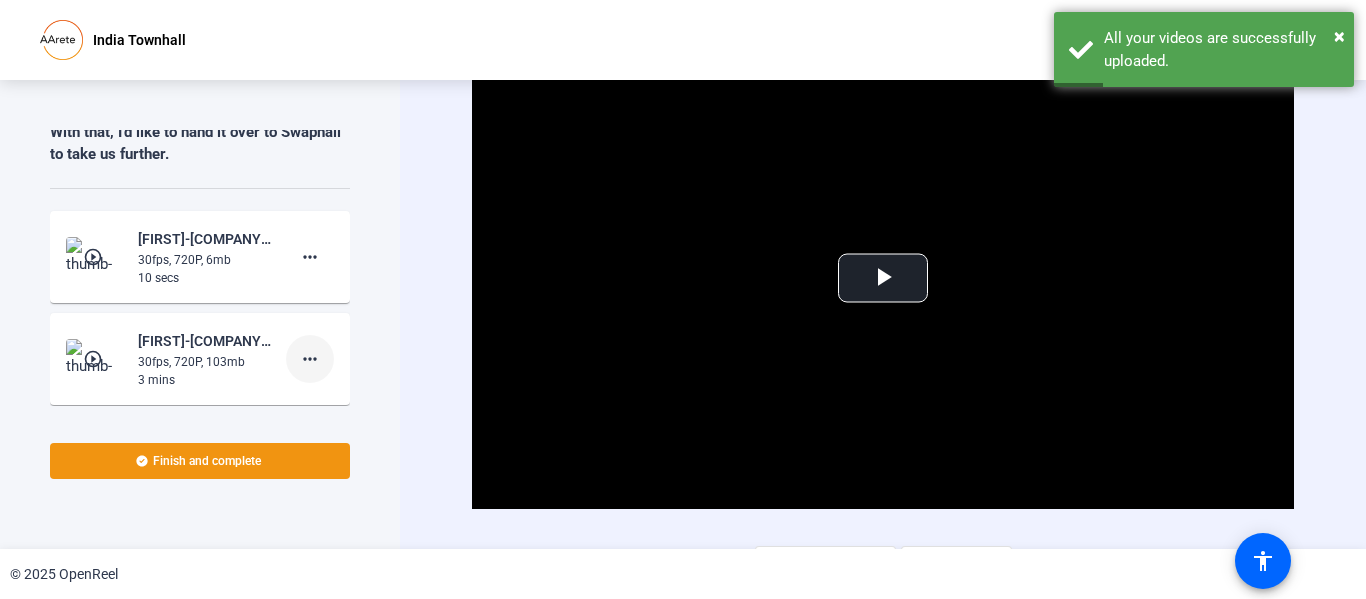 click on "more_horiz" at bounding box center (310, 257) 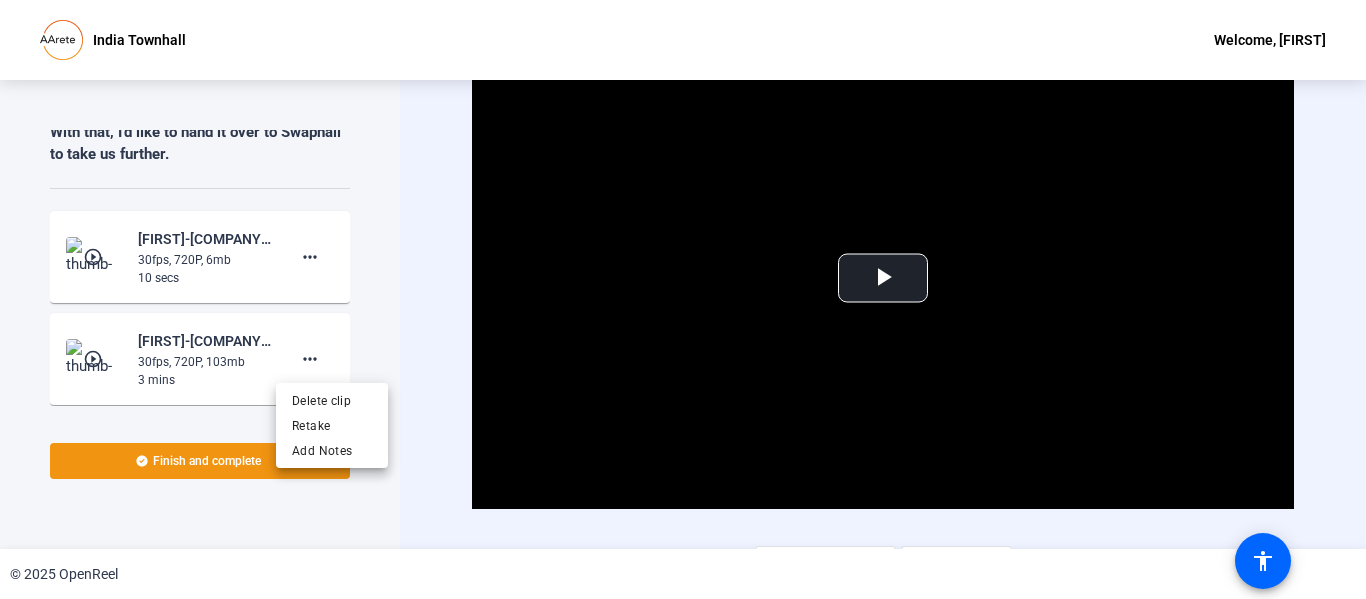 click at bounding box center [683, 299] 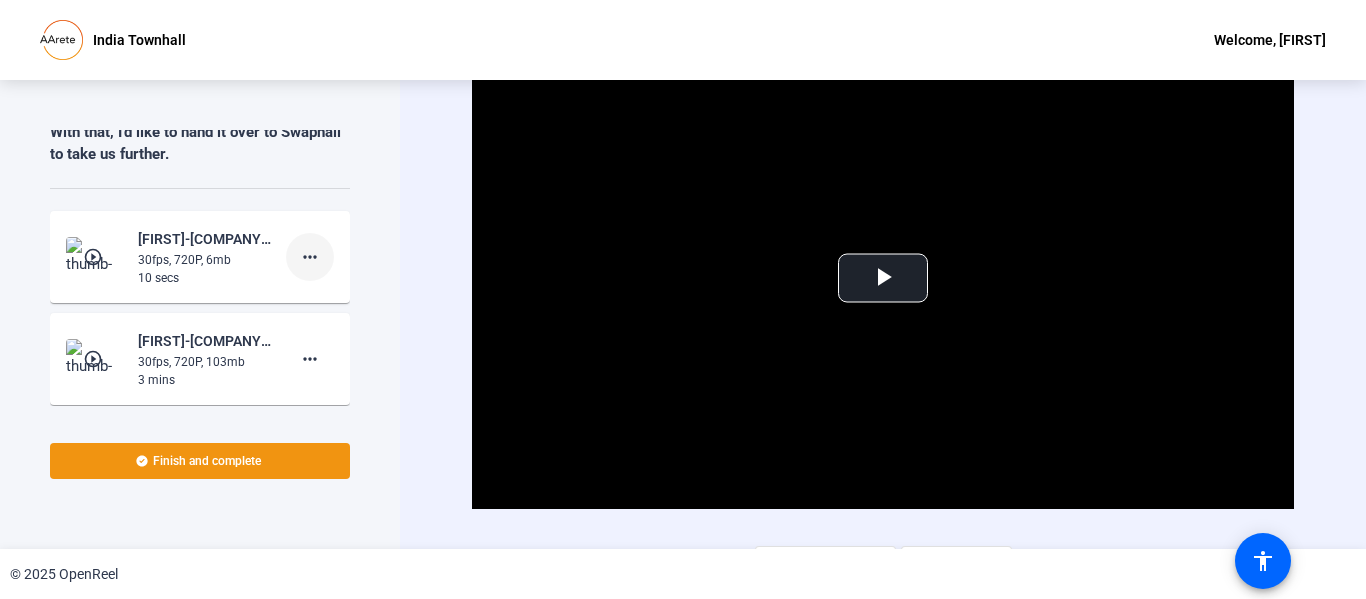 click on "more_horiz" at bounding box center (310, 257) 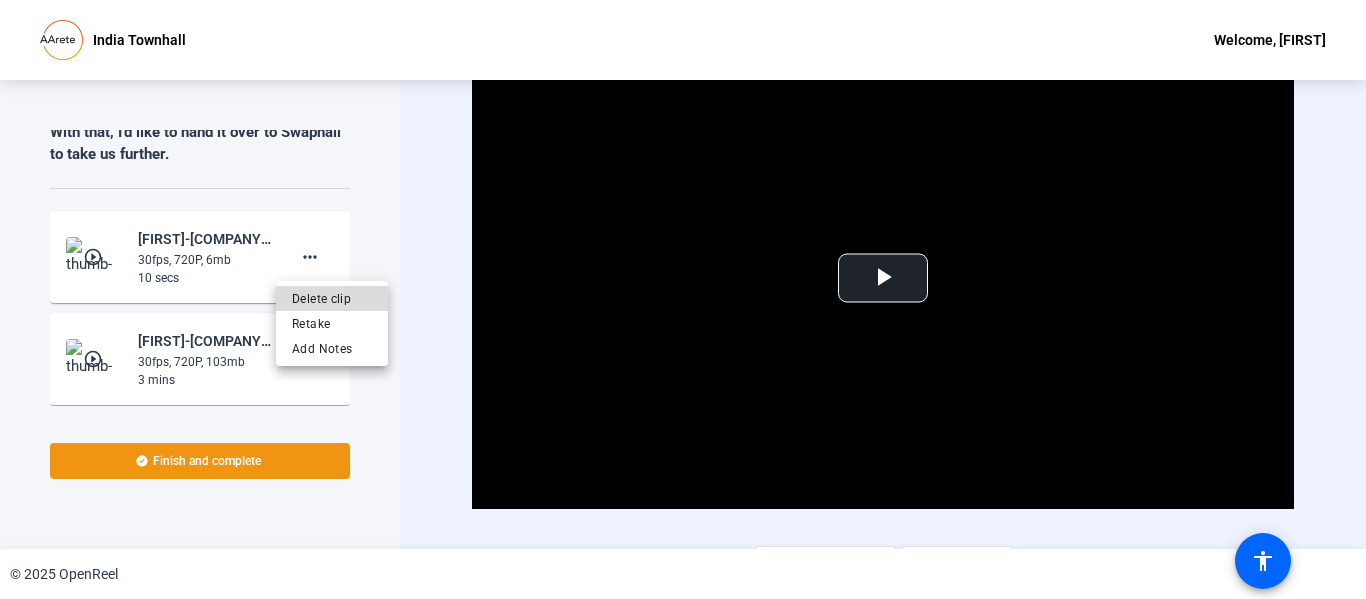 click on "Delete clip" at bounding box center [332, 298] 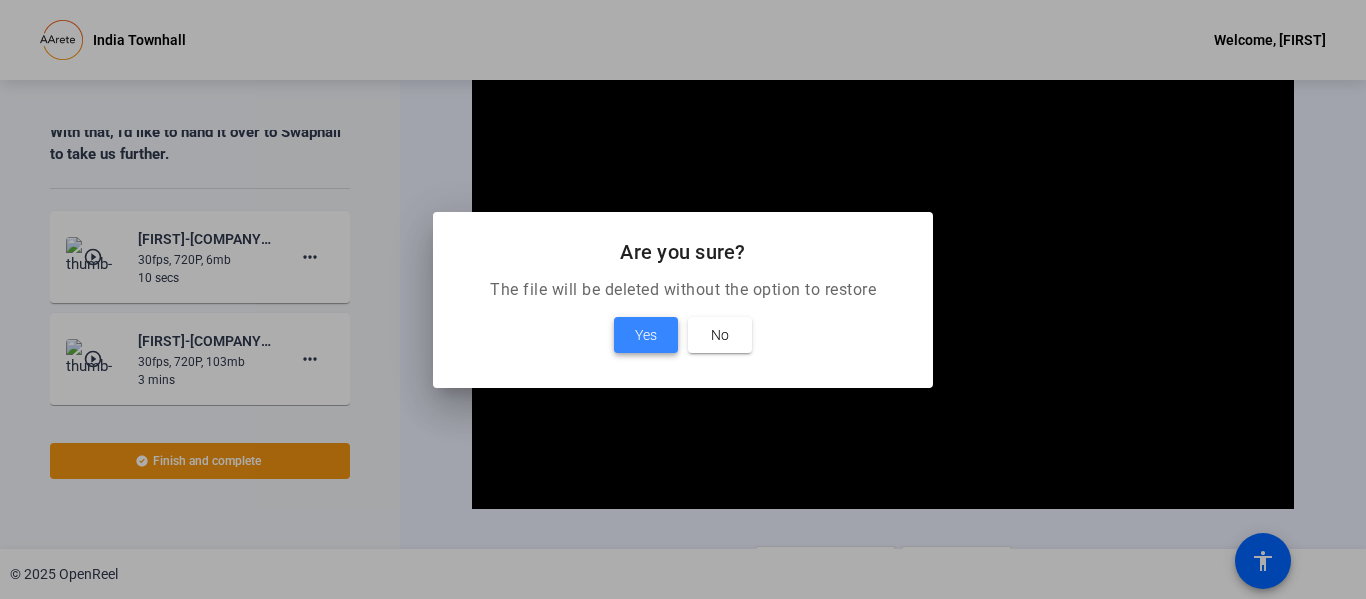 click on "Yes" at bounding box center (646, 335) 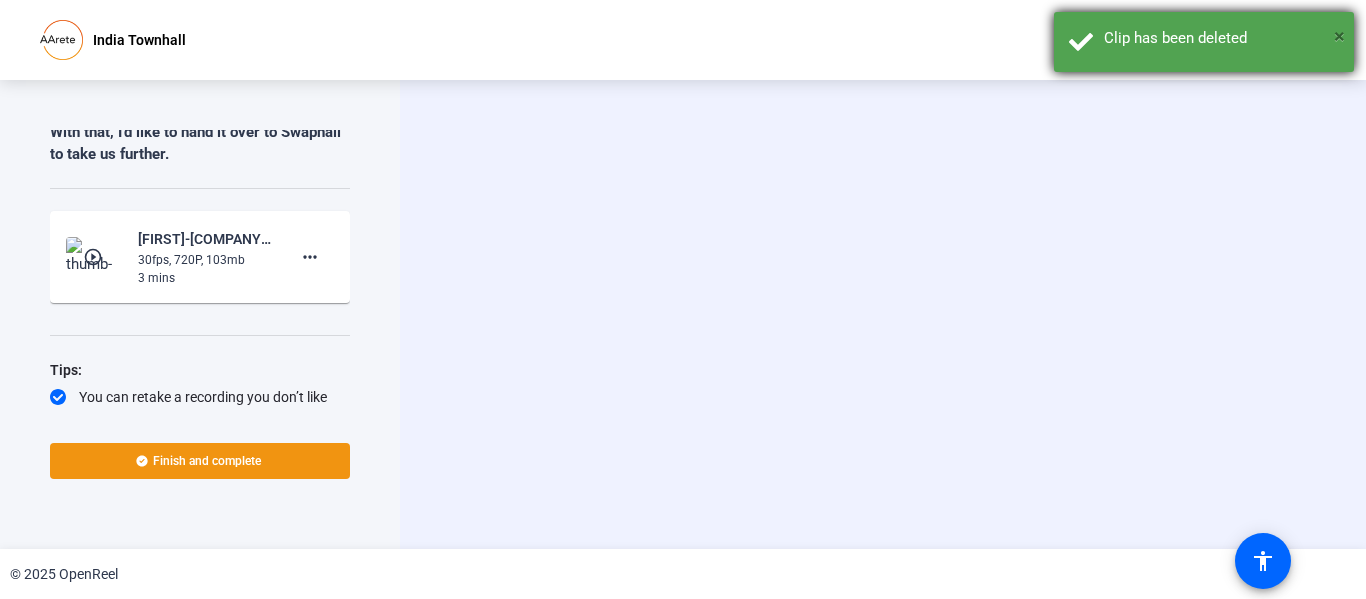 click on "×" at bounding box center (1339, 36) 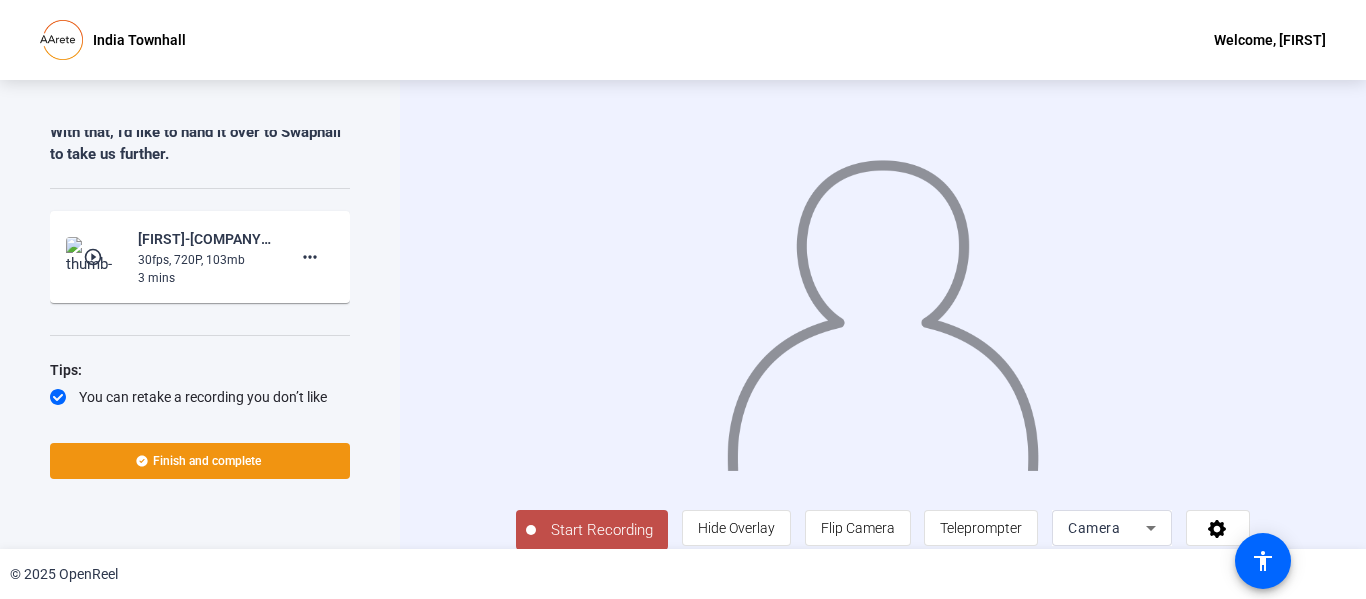 drag, startPoint x: 1355, startPoint y: 233, endPoint x: 1365, endPoint y: 452, distance: 219.2282 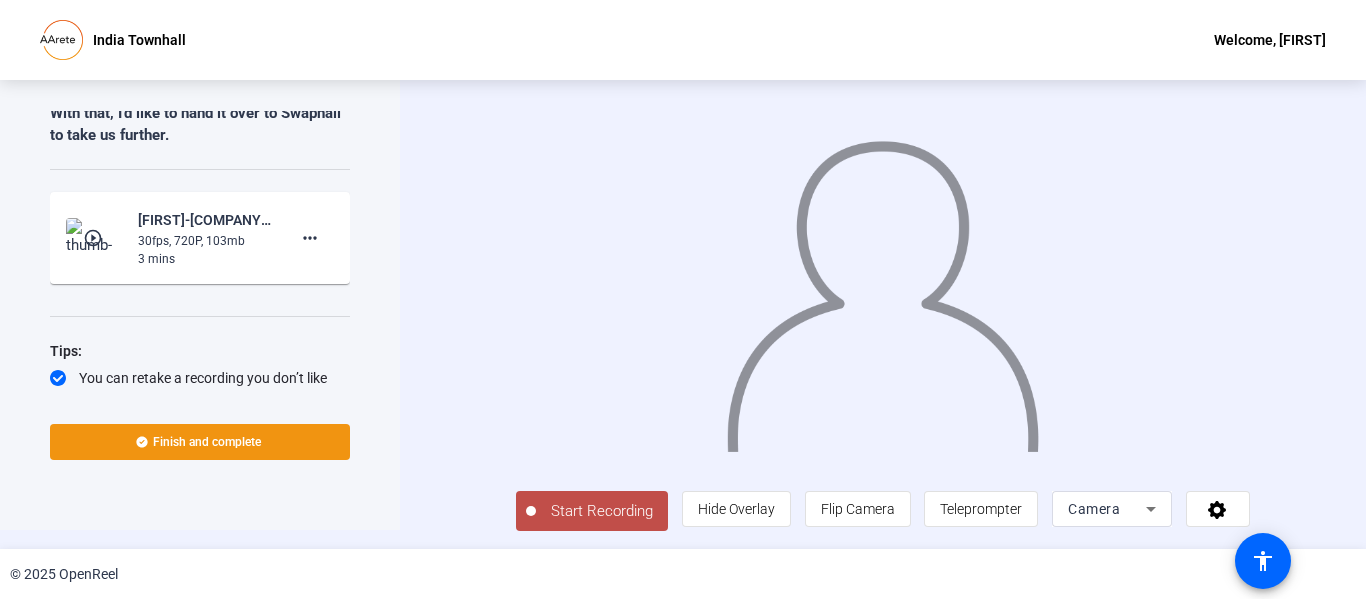 click on "Start Recording" at bounding box center (592, 511) 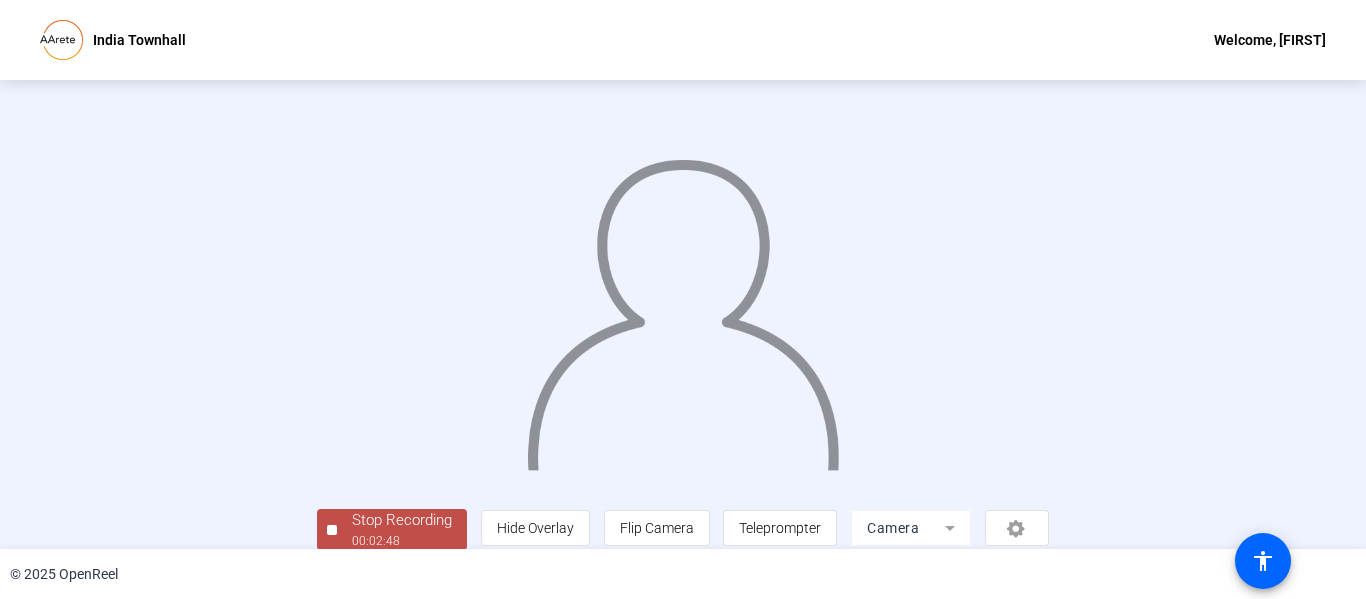scroll, scrollTop: 126, scrollLeft: 0, axis: vertical 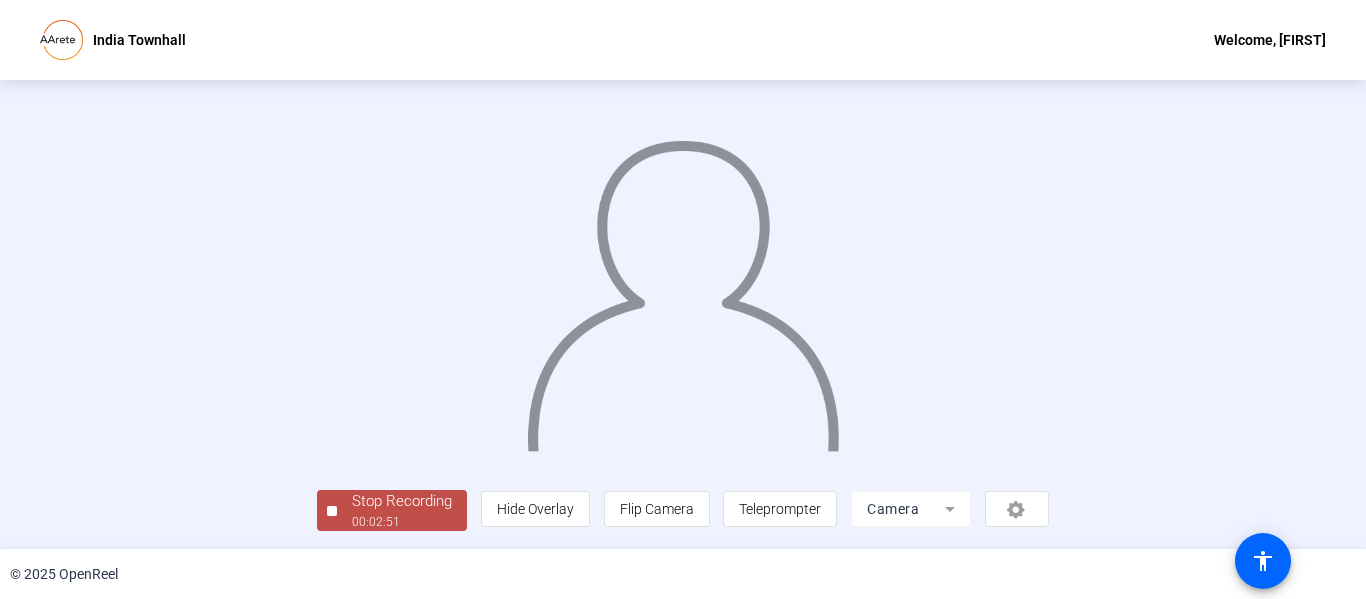 click on "Stop Recording" at bounding box center (402, 501) 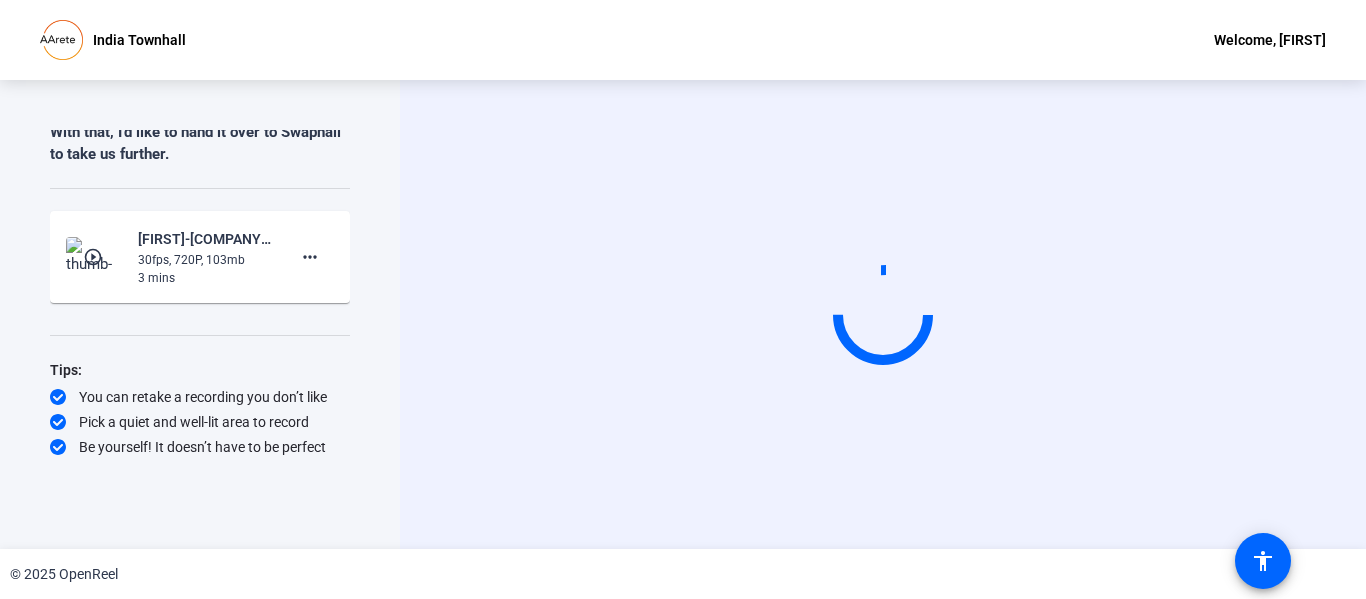 scroll, scrollTop: 0, scrollLeft: 0, axis: both 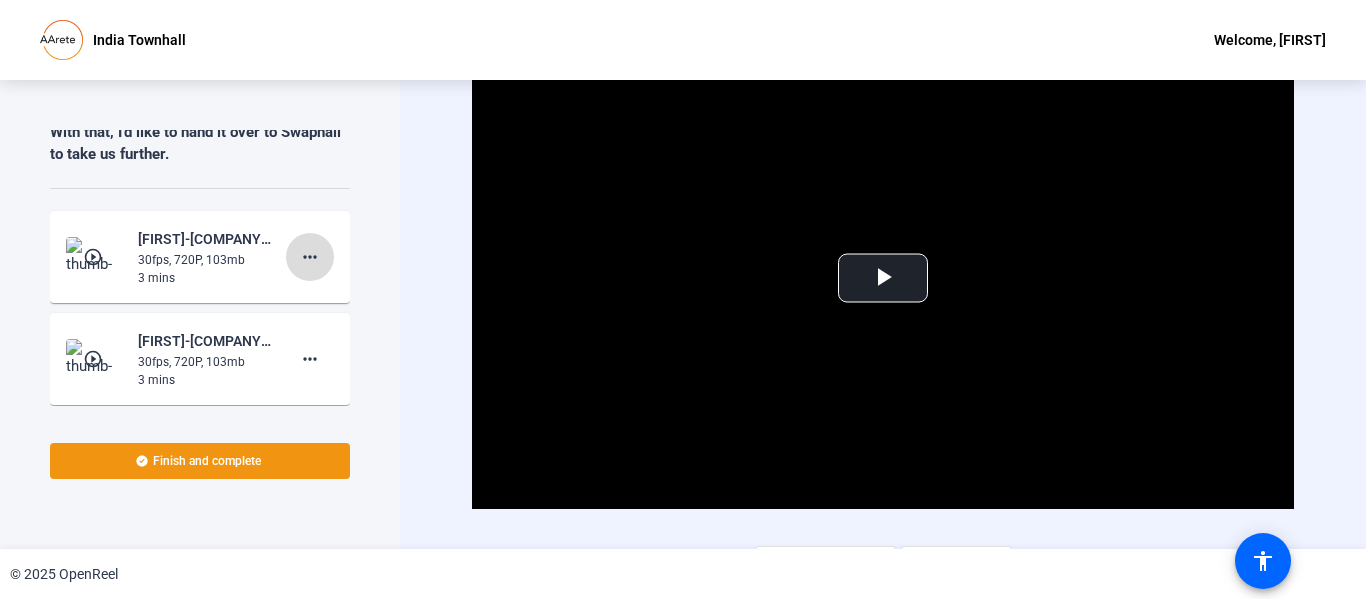 click on "more_horiz" at bounding box center (310, 257) 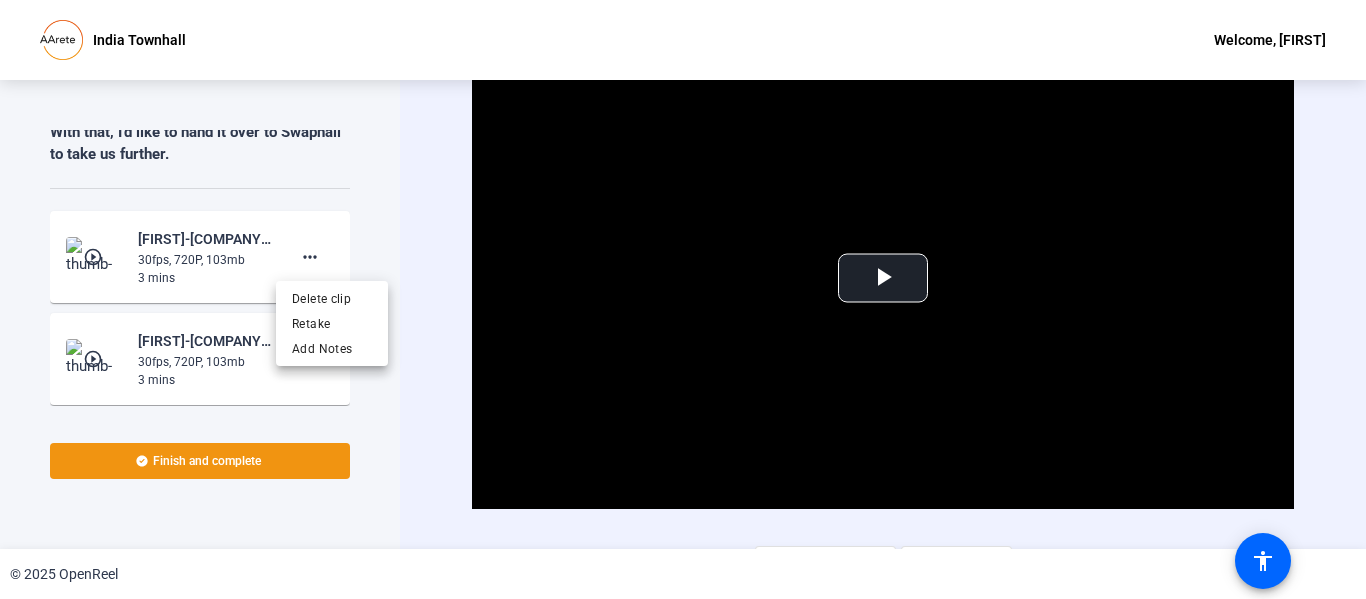 click at bounding box center (683, 299) 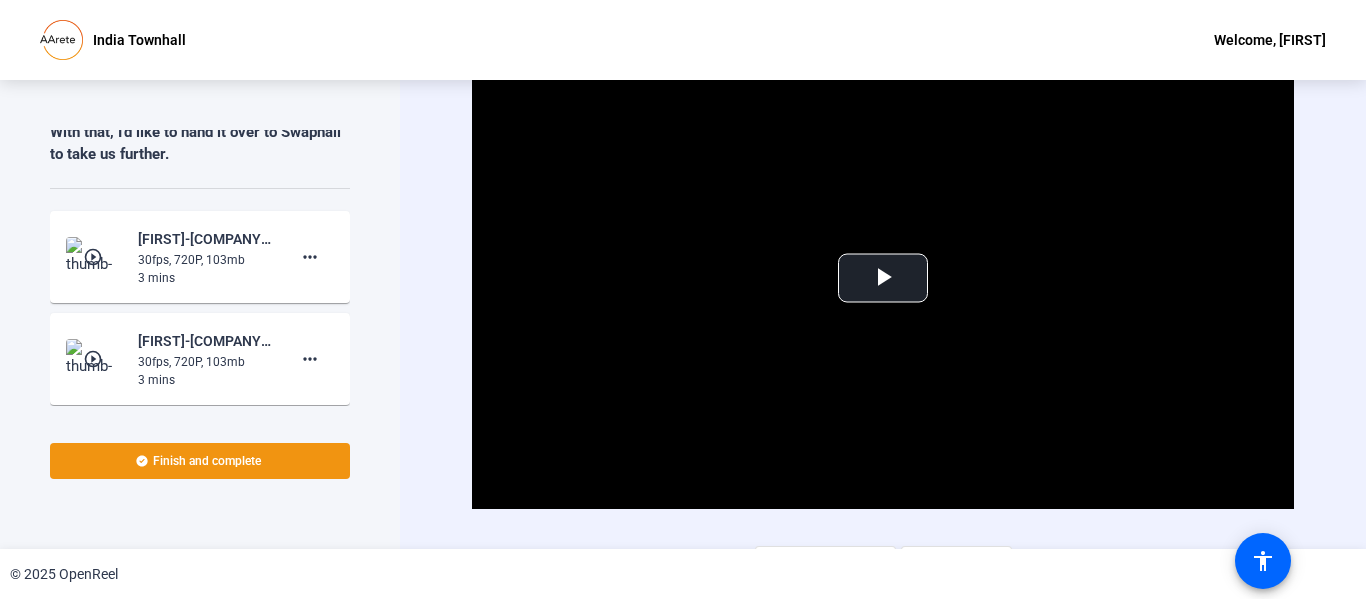 scroll, scrollTop: 37, scrollLeft: 0, axis: vertical 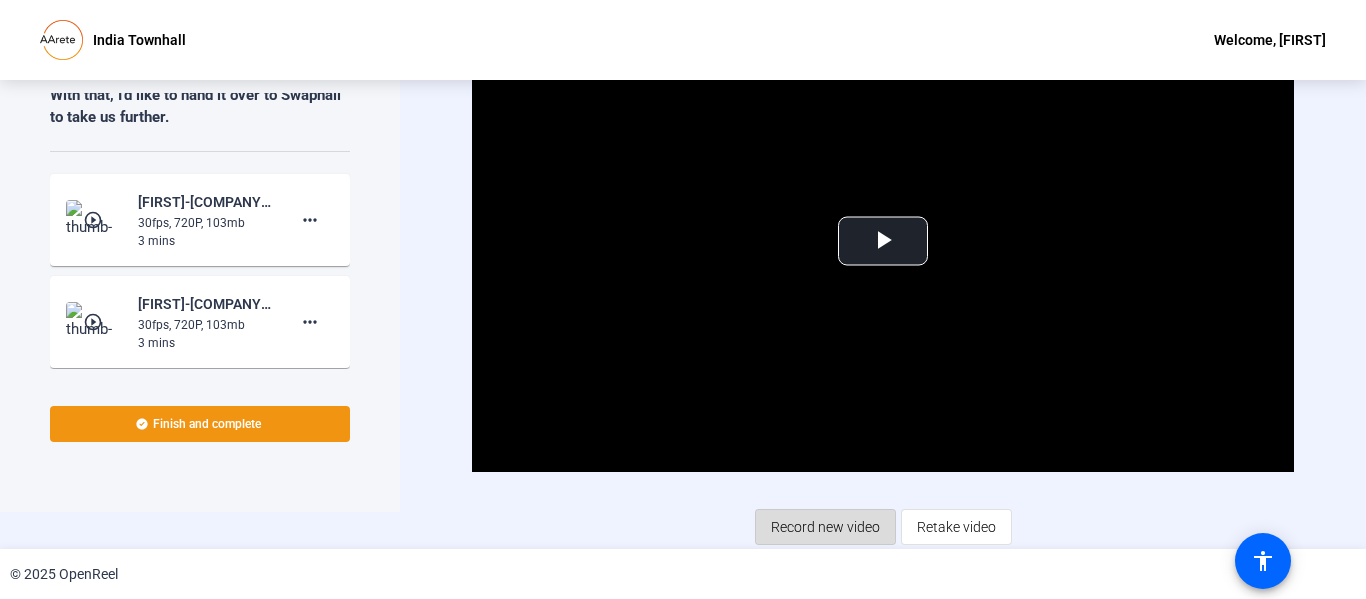 click on "Record new video" at bounding box center (825, 527) 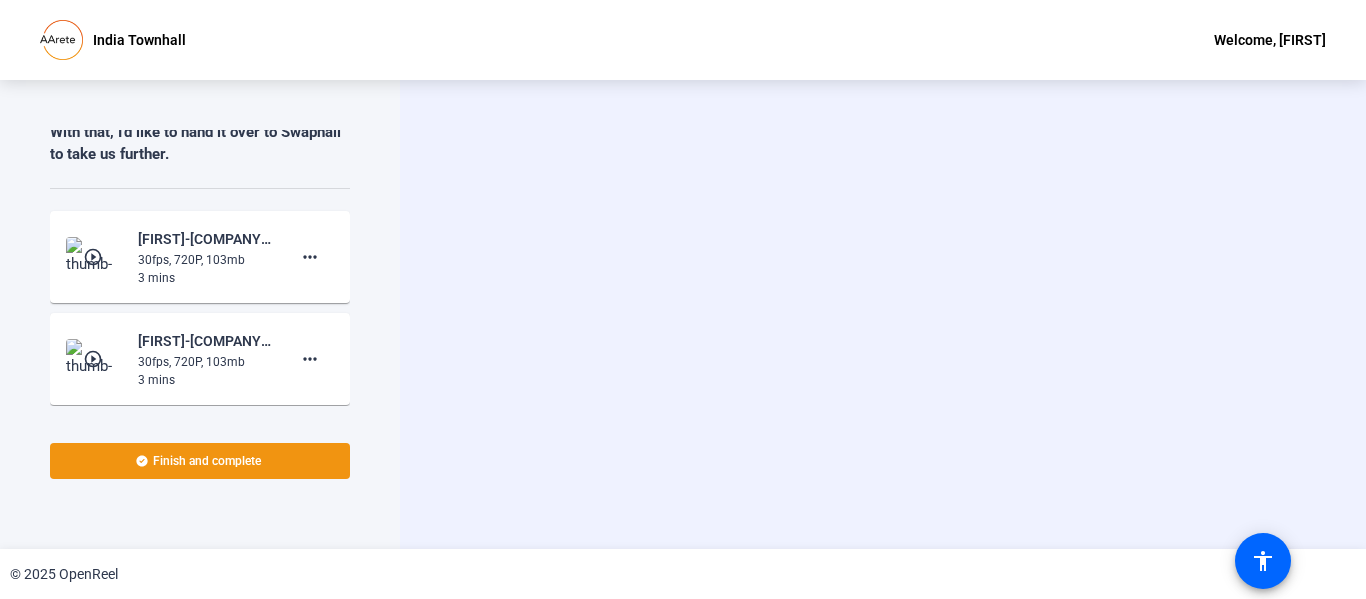 click on "Start Recording  person  Hide Overlay flip Flip Camera article  Teleprompter Camera" at bounding box center [883, 314] 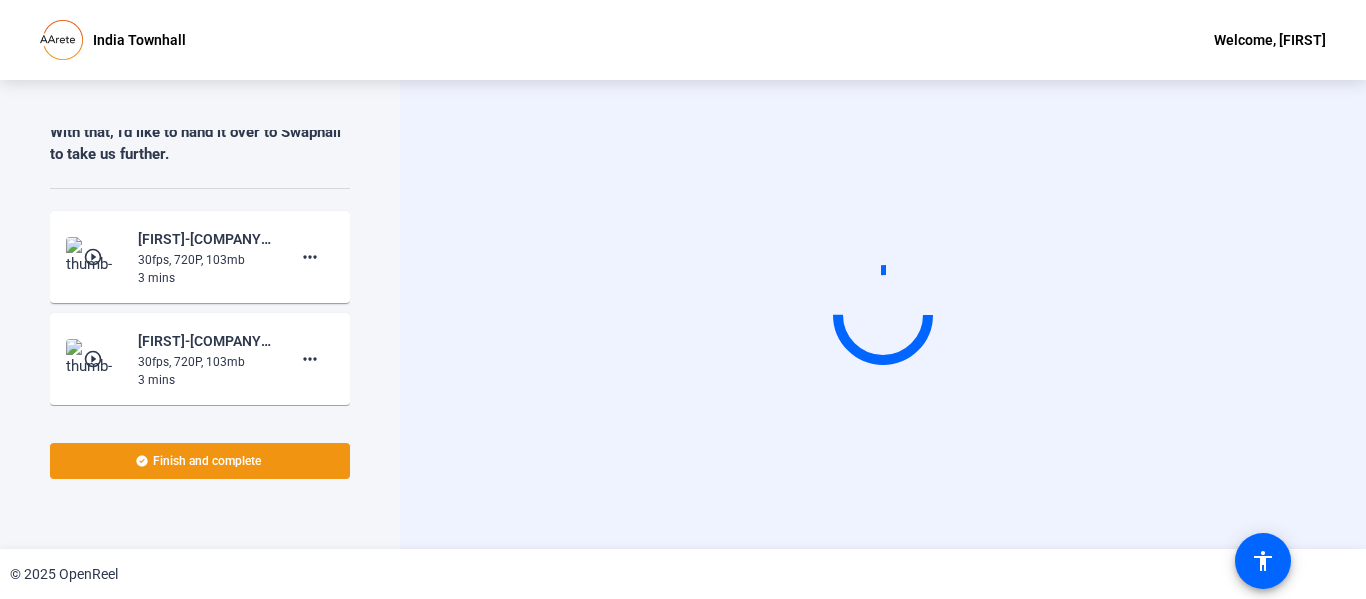 click on "Teleprompter Script Thanks, Dikpal! Hi everyone, I’m Nikhil, the BI Lead on the XPO project, and I’ve been part of this journey right from the beginning. I’m excited to share some of the impactful work we’ve delivered as a team. We’ve built  40+ dashboards , tailored for both executive and operational users – including the CFO of XPO. All reports are centralized within a  single Power BI app , accessible seamlessly across laptops and tablets – so no more chasing down scattered files or juggling folders. A key part of our success was the  integration of Power BI with Snowflake Cloud , where we built moderate to complex  semantic models . One standout feature is our  version-based historical data modeling  – using an “as-of” date selector, users can access accurate historical snapshots. To support this, we also implemented smart  DAX logic performance and responsiveness  of the reports. We placed a strong focus on  data storytelling drill-through functionality . . To address this, we built" at bounding box center (683, 314) 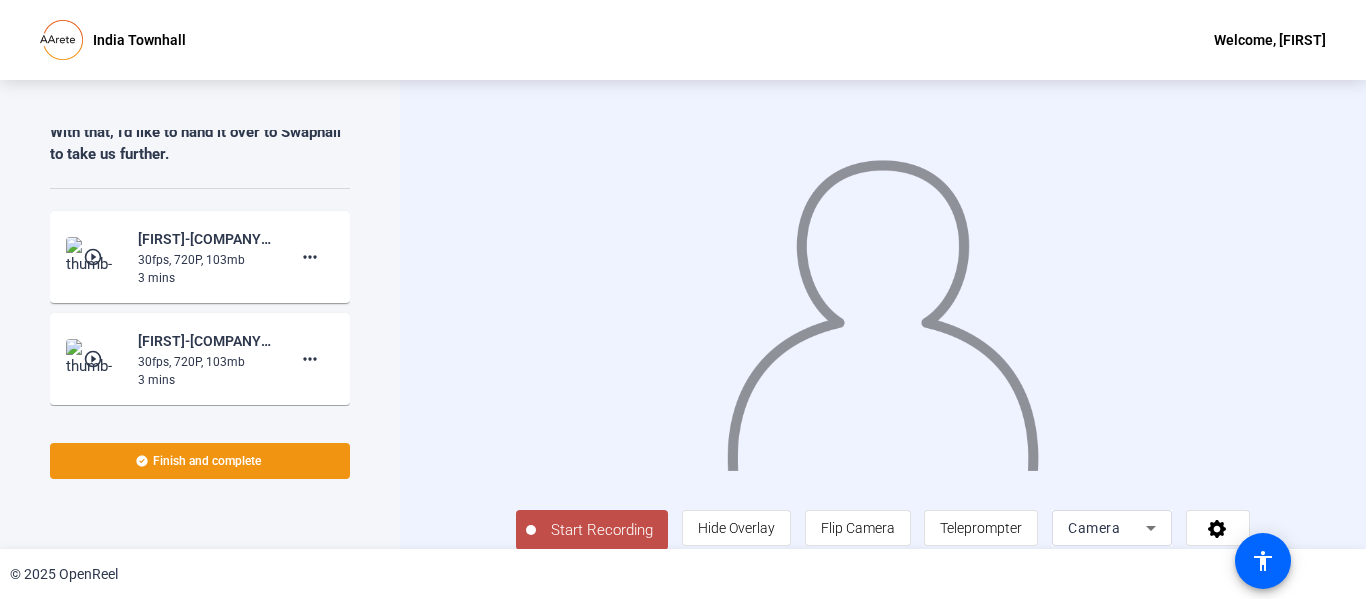 drag, startPoint x: 1362, startPoint y: 230, endPoint x: 1048, endPoint y: 20, distance: 377.75125 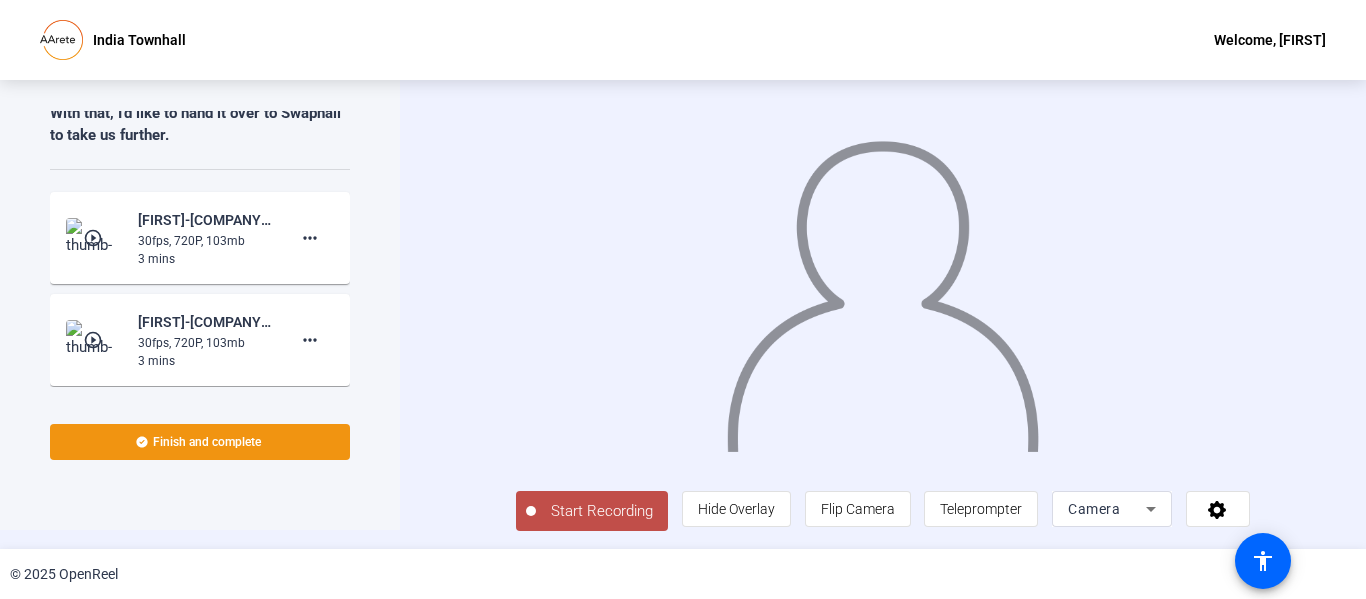 click on "Start Recording" at bounding box center [602, 511] 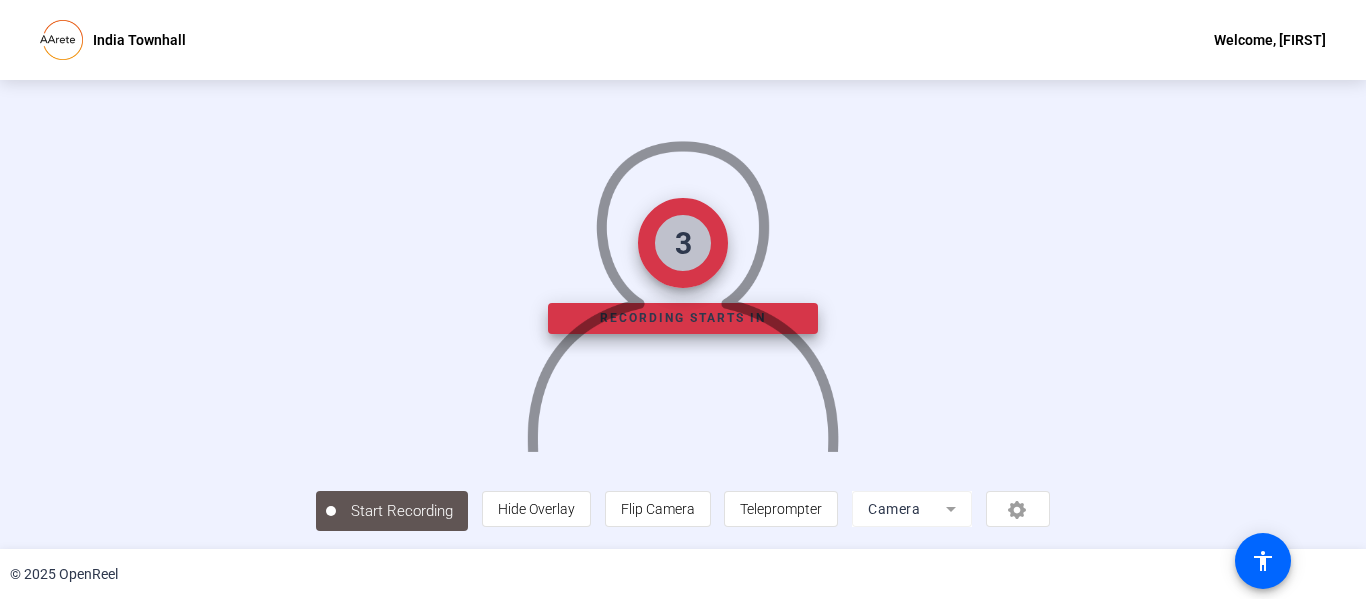 scroll, scrollTop: 0, scrollLeft: 0, axis: both 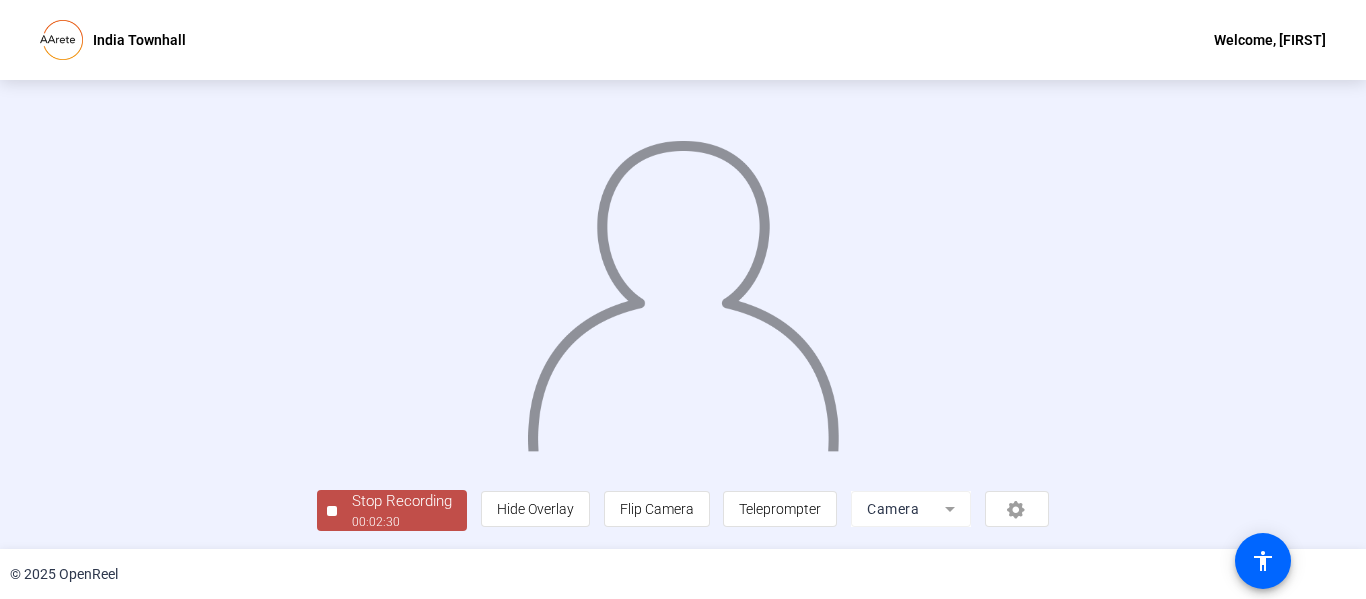 click on "Stop Recording" at bounding box center (402, 501) 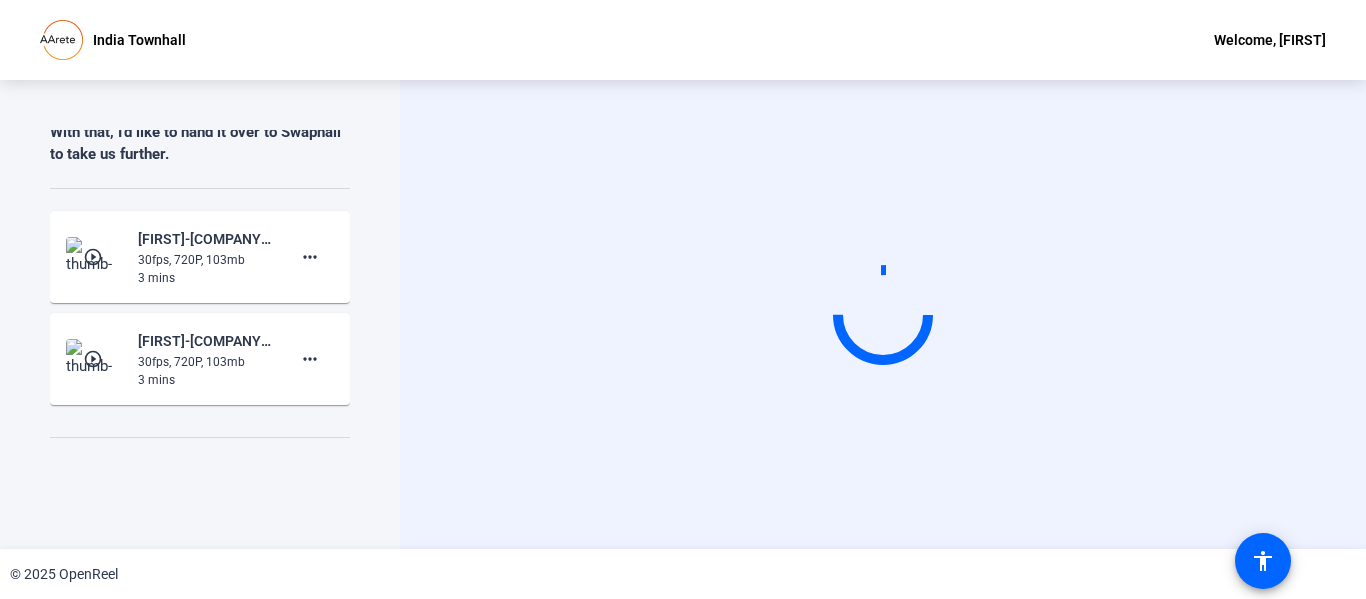 scroll, scrollTop: 0, scrollLeft: 0, axis: both 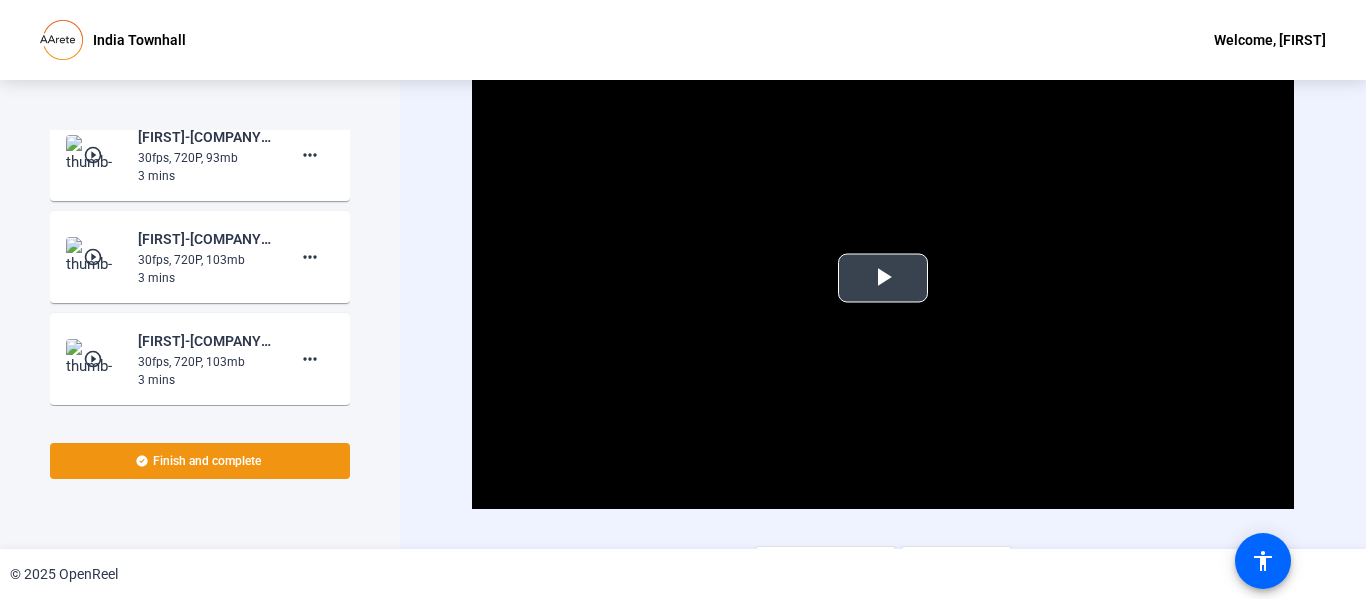 click at bounding box center (883, 278) 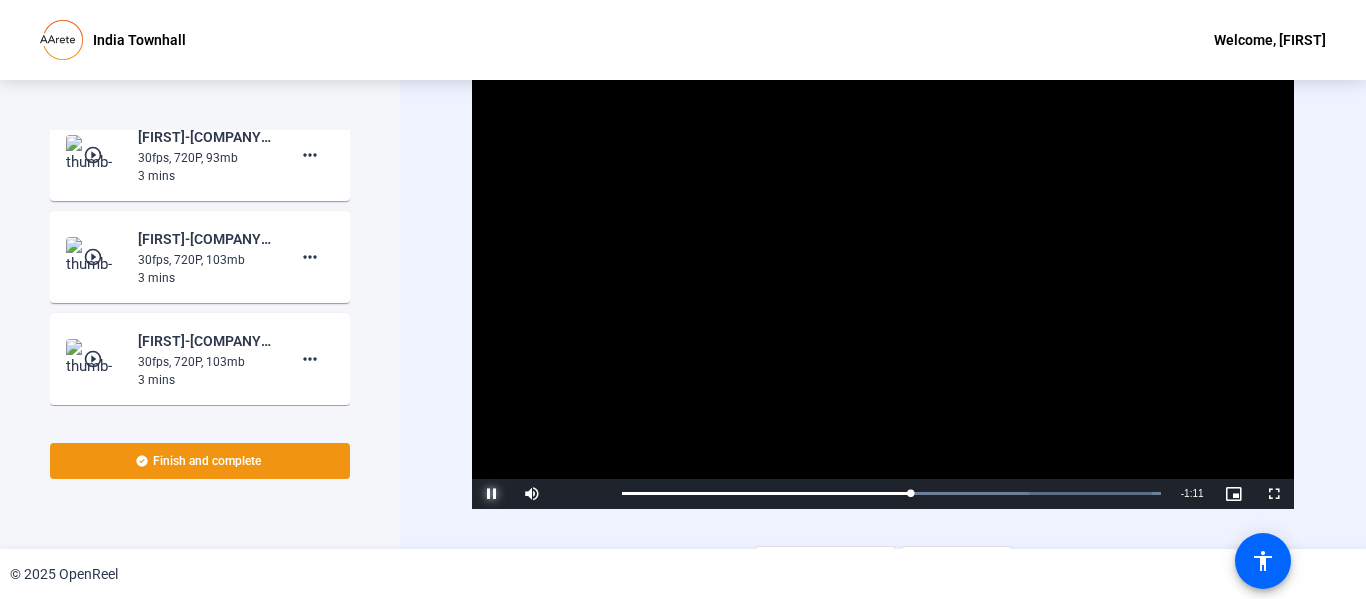 click at bounding box center [492, 494] 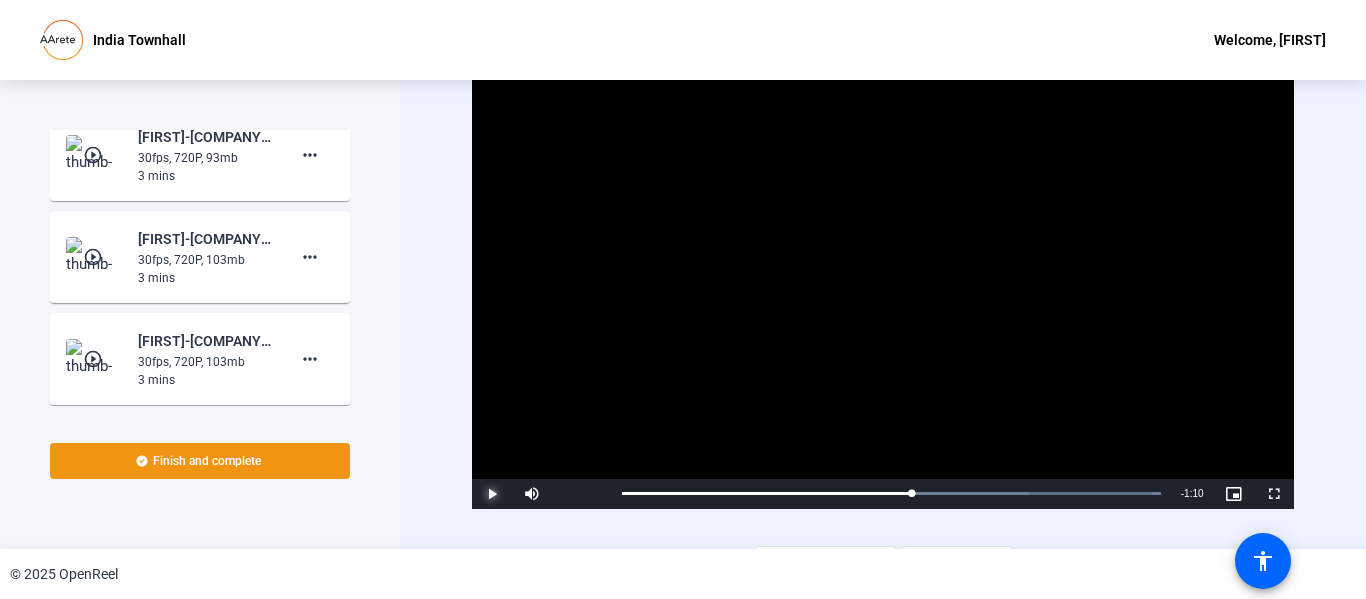 type 